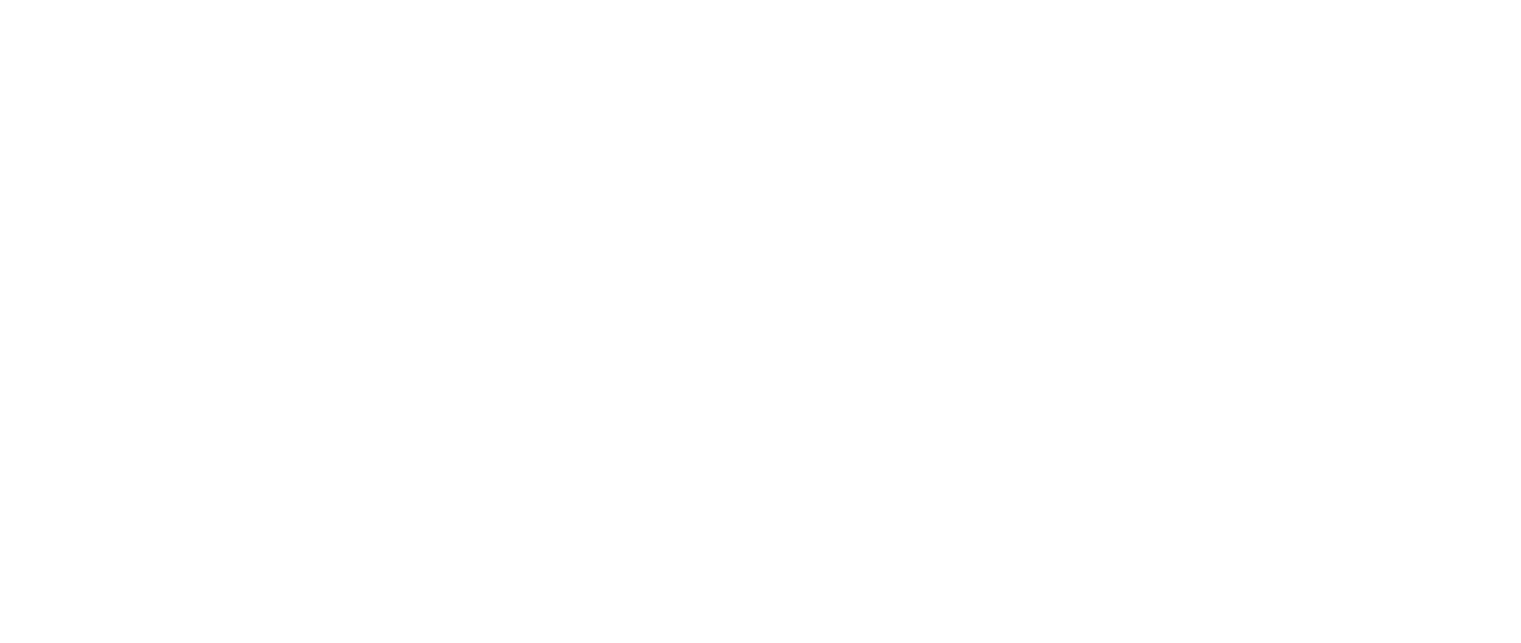 scroll, scrollTop: 0, scrollLeft: 0, axis: both 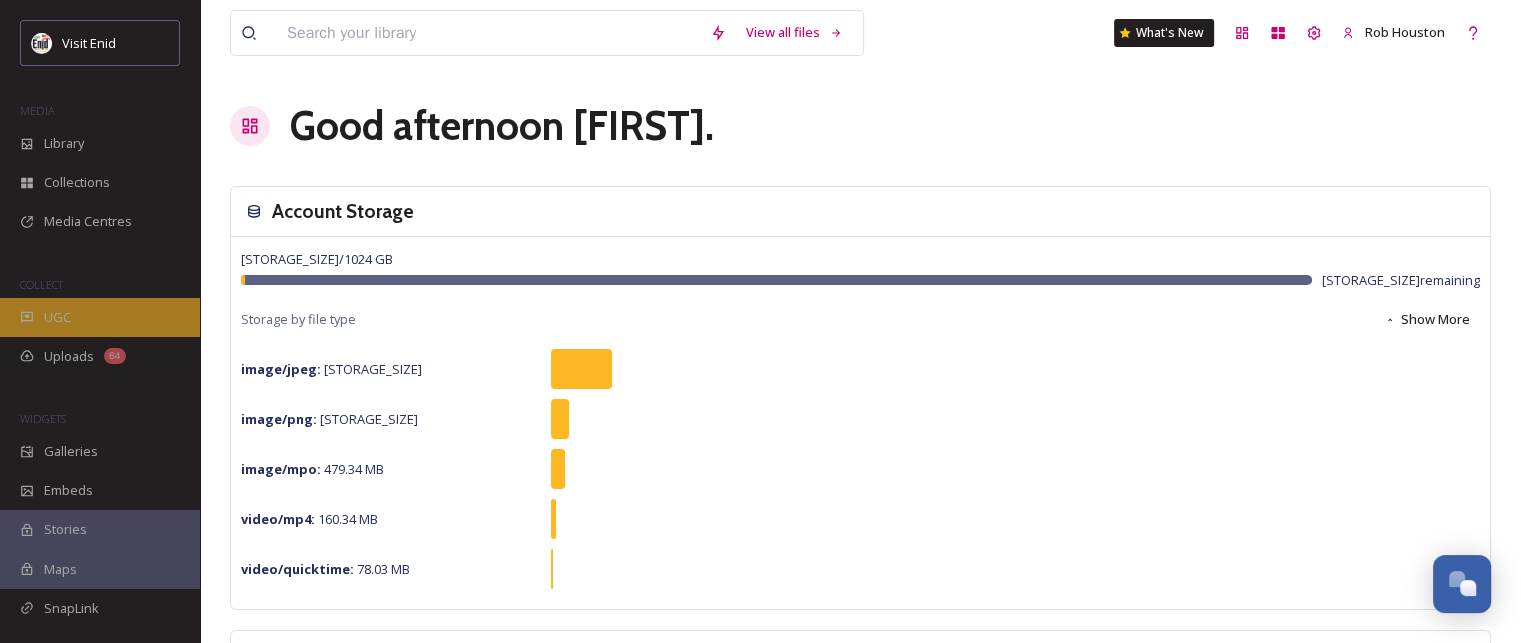 click on "UGC" at bounding box center (57, 317) 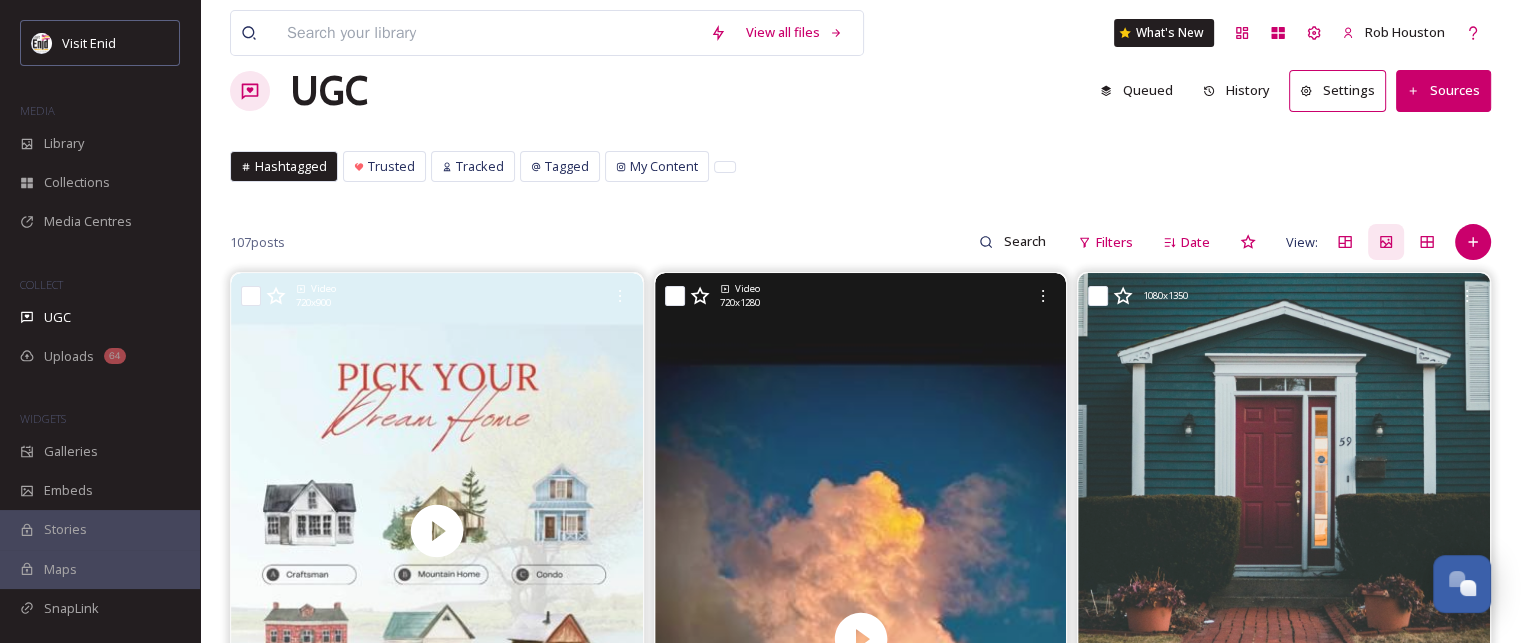 scroll, scrollTop: 0, scrollLeft: 0, axis: both 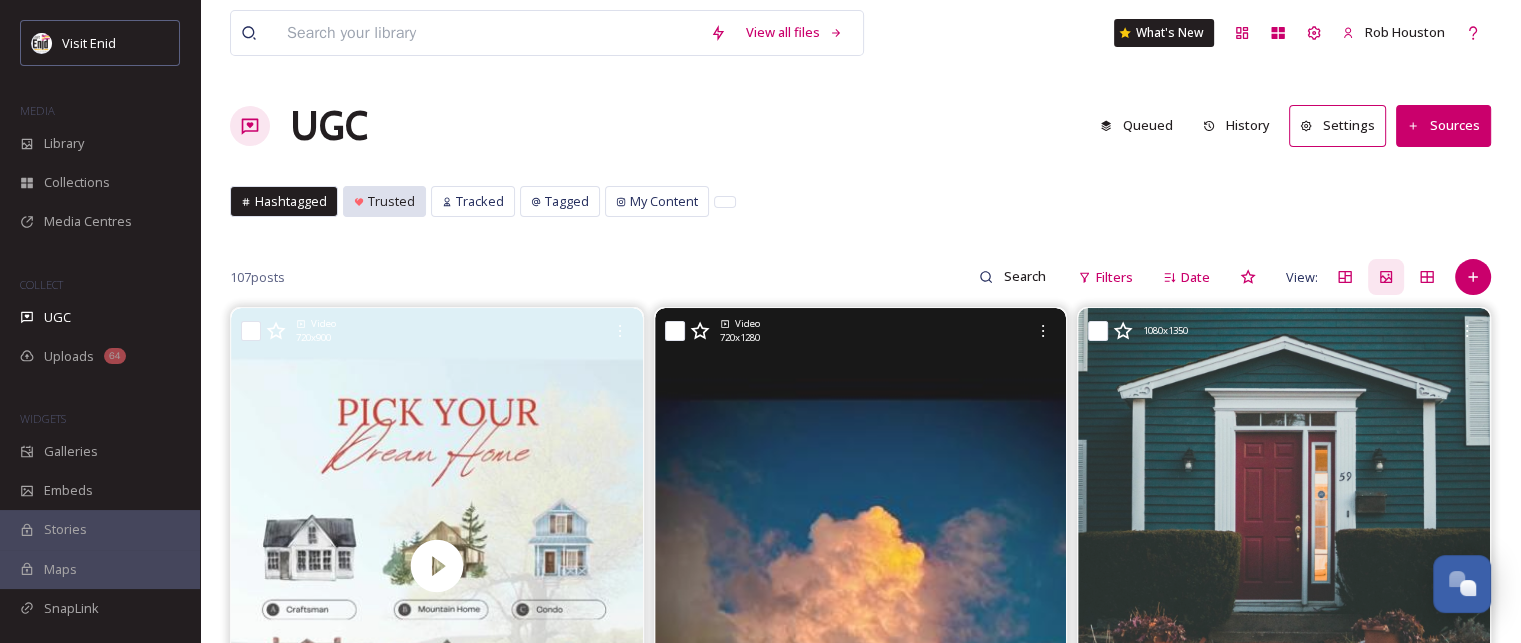 click on "Trusted" at bounding box center [391, 201] 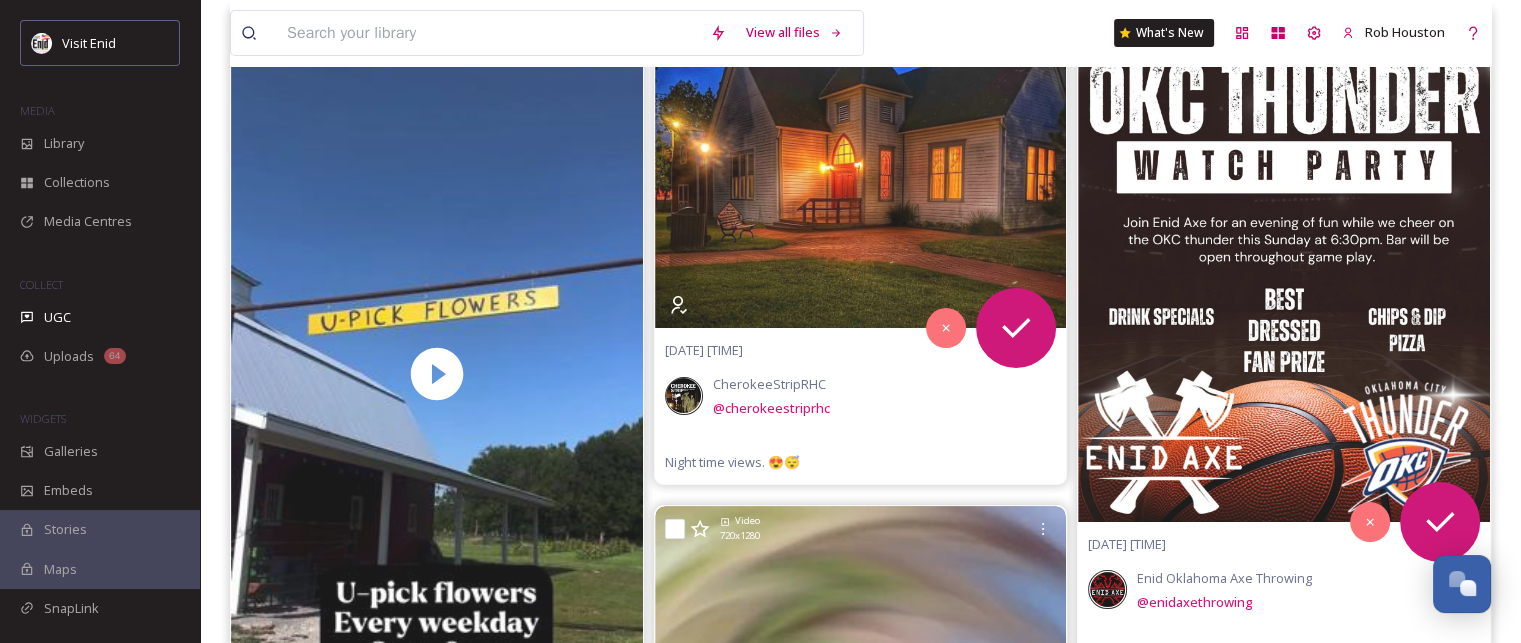 scroll, scrollTop: 0, scrollLeft: 0, axis: both 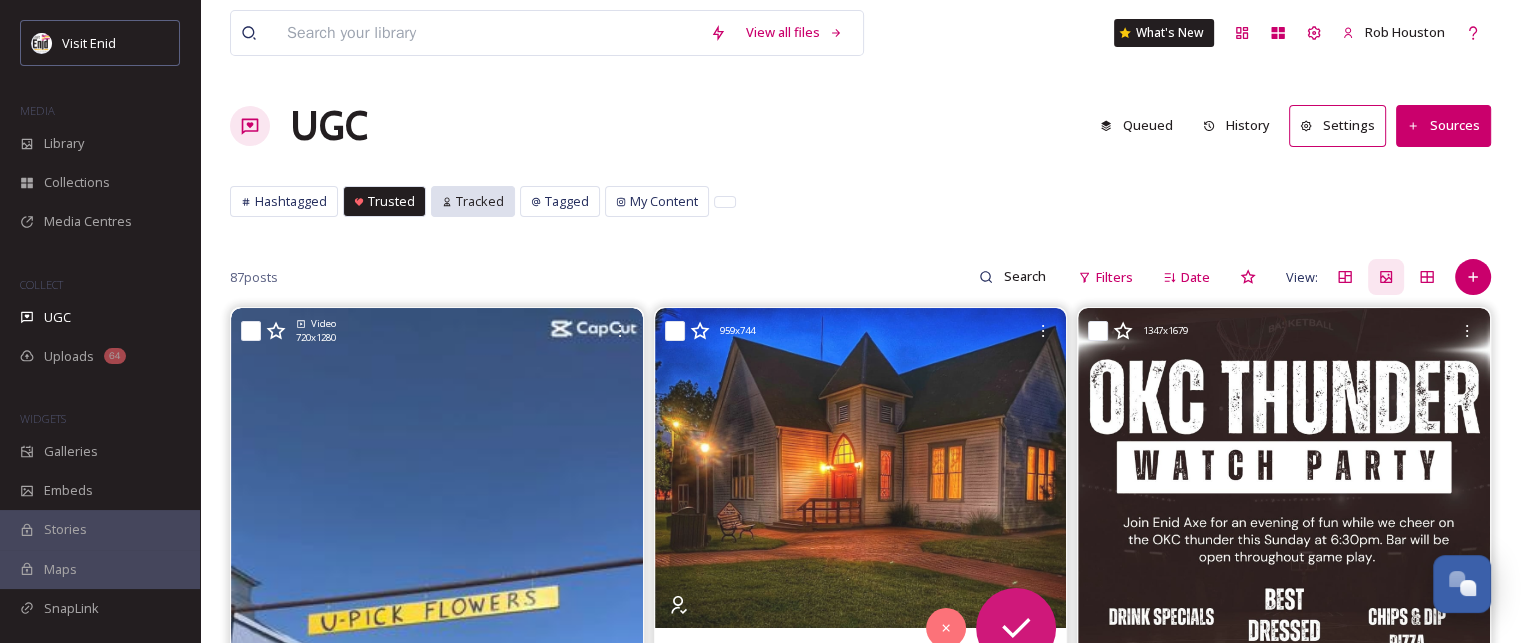 click on "Tracked" at bounding box center [480, 201] 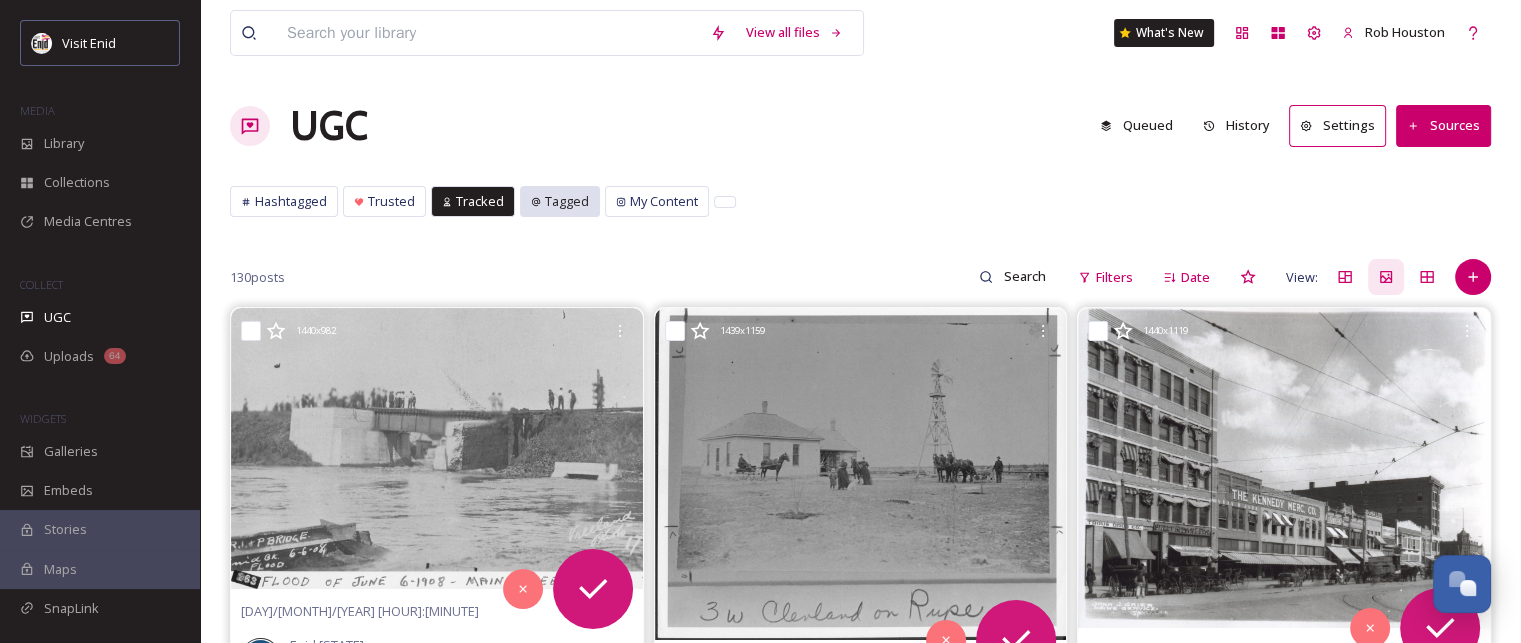 click on "Tagged" at bounding box center [567, 201] 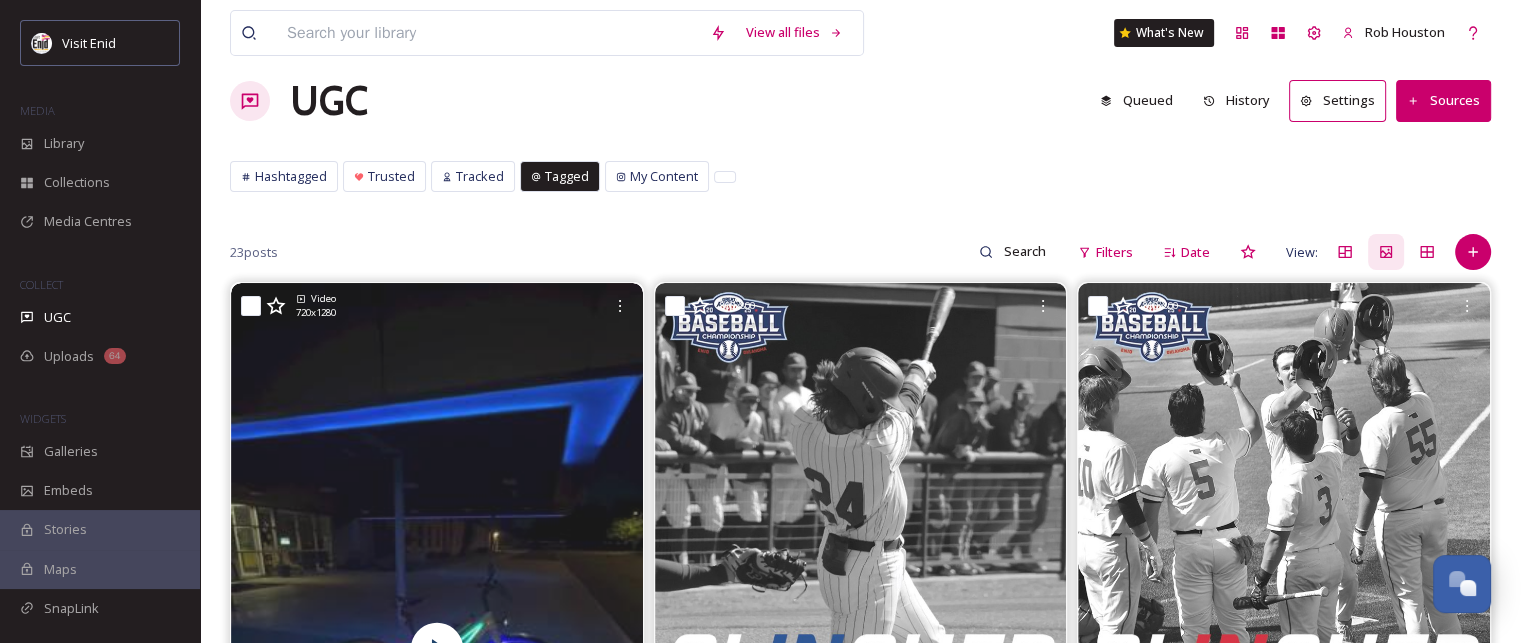 scroll, scrollTop: 0, scrollLeft: 0, axis: both 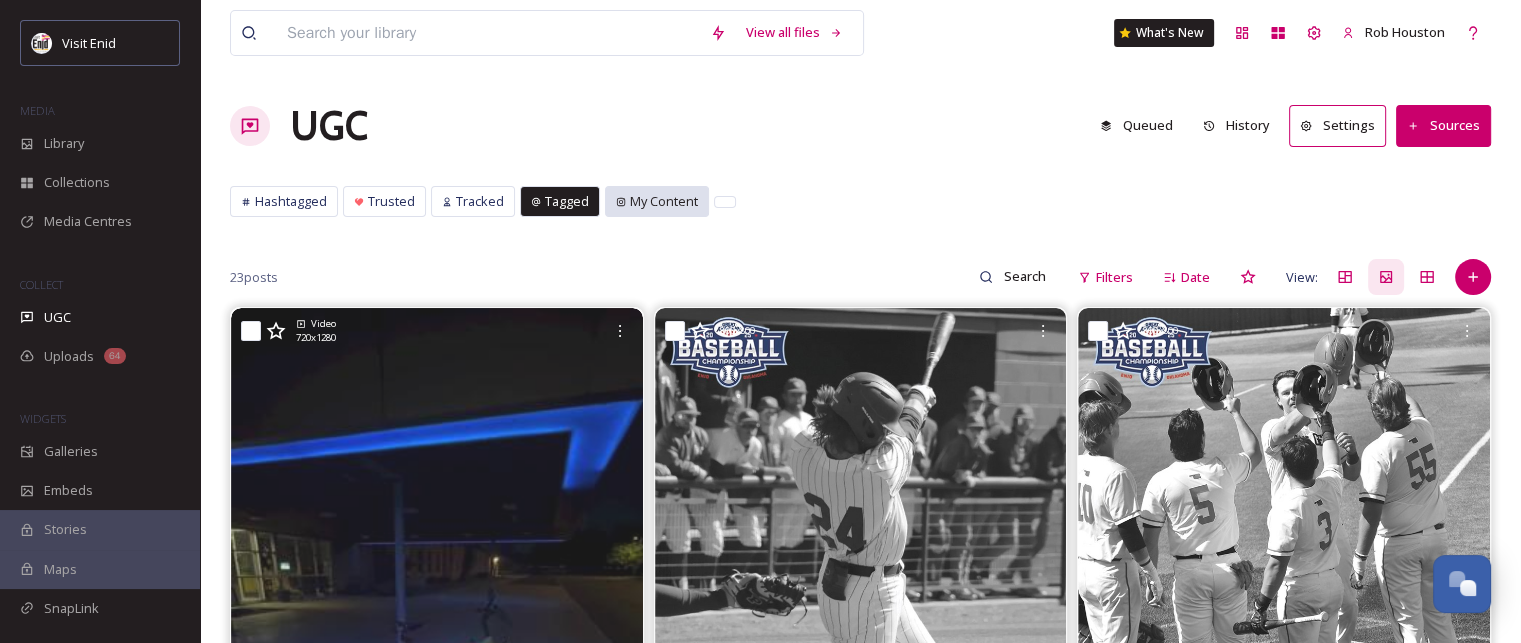 click on "My Content" at bounding box center [664, 201] 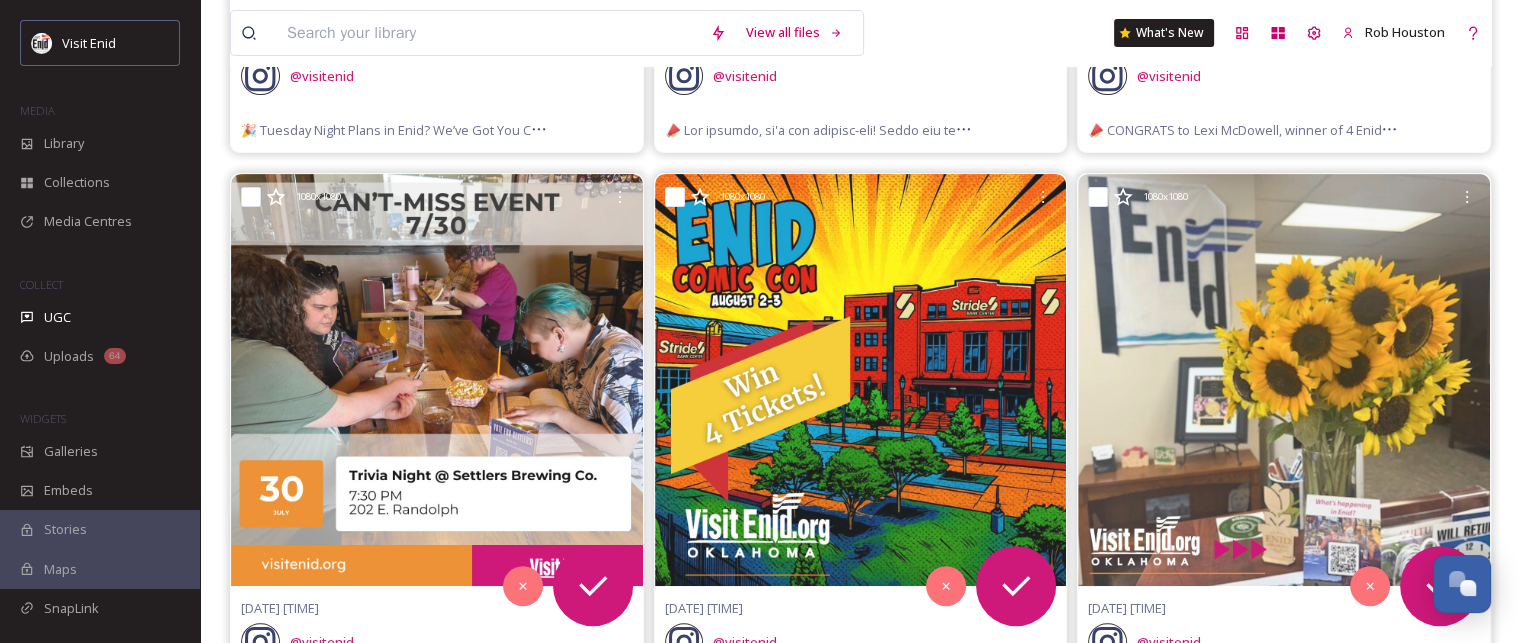 scroll, scrollTop: 0, scrollLeft: 0, axis: both 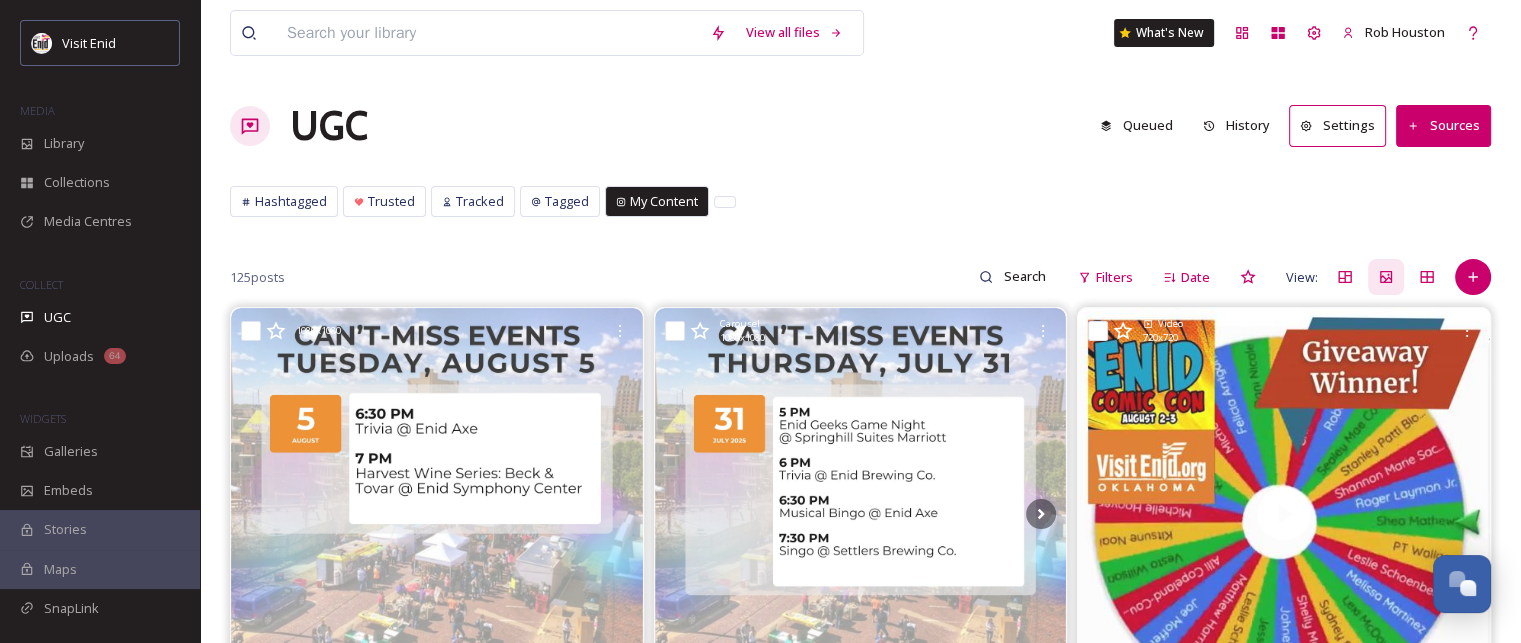 click on "Sources" at bounding box center [1443, 125] 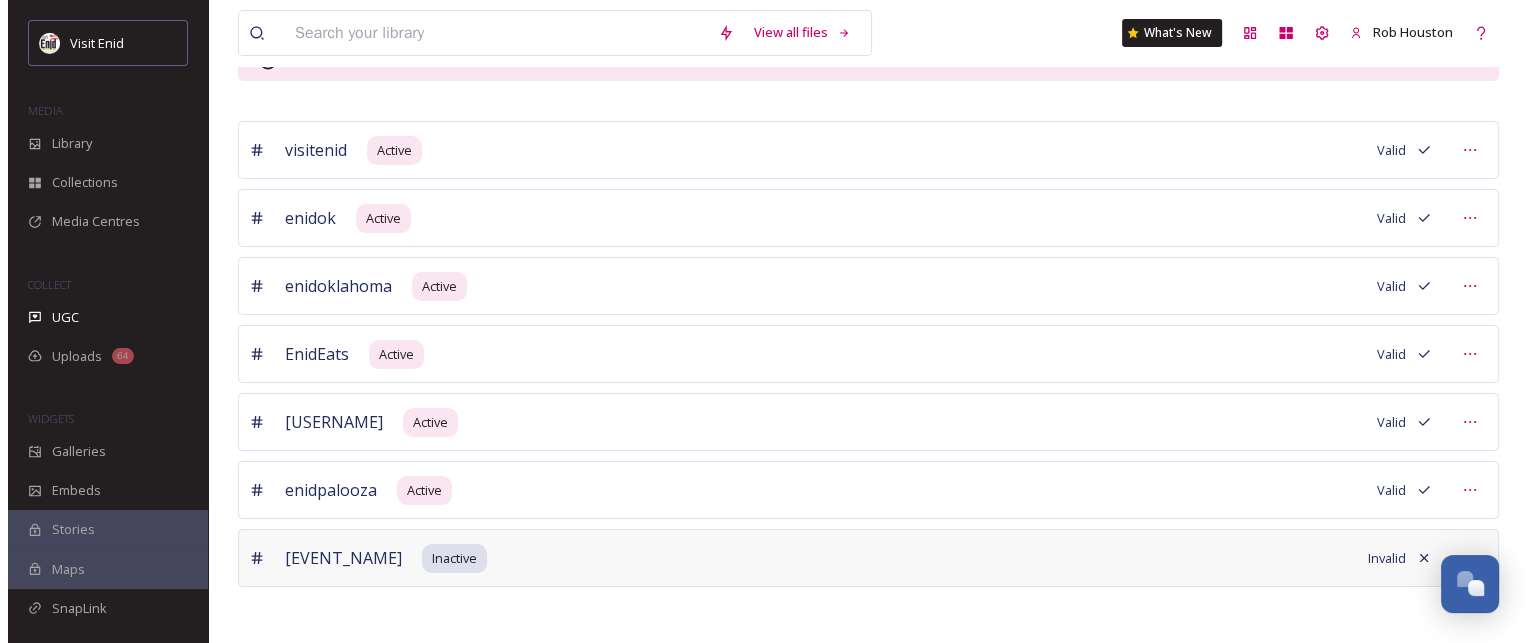 scroll, scrollTop: 0, scrollLeft: 0, axis: both 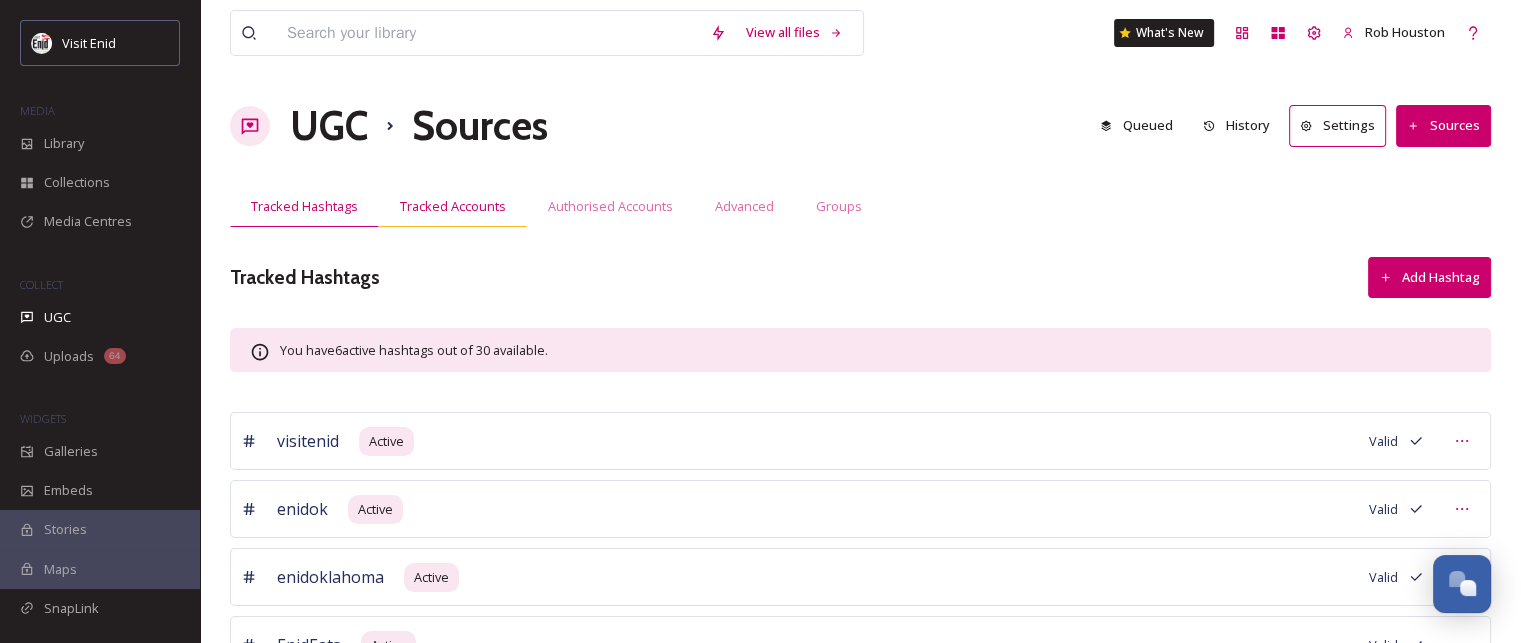 click on "Tracked Accounts" at bounding box center (453, 206) 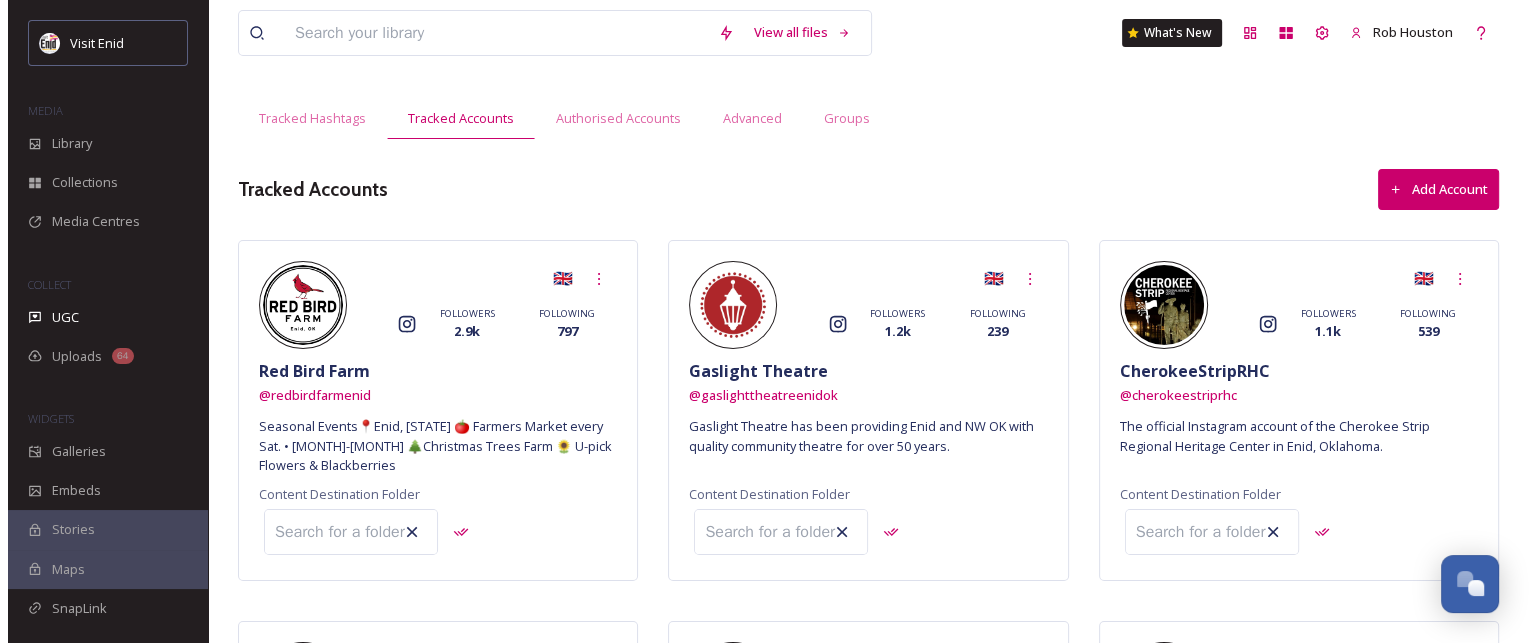 scroll, scrollTop: 0, scrollLeft: 0, axis: both 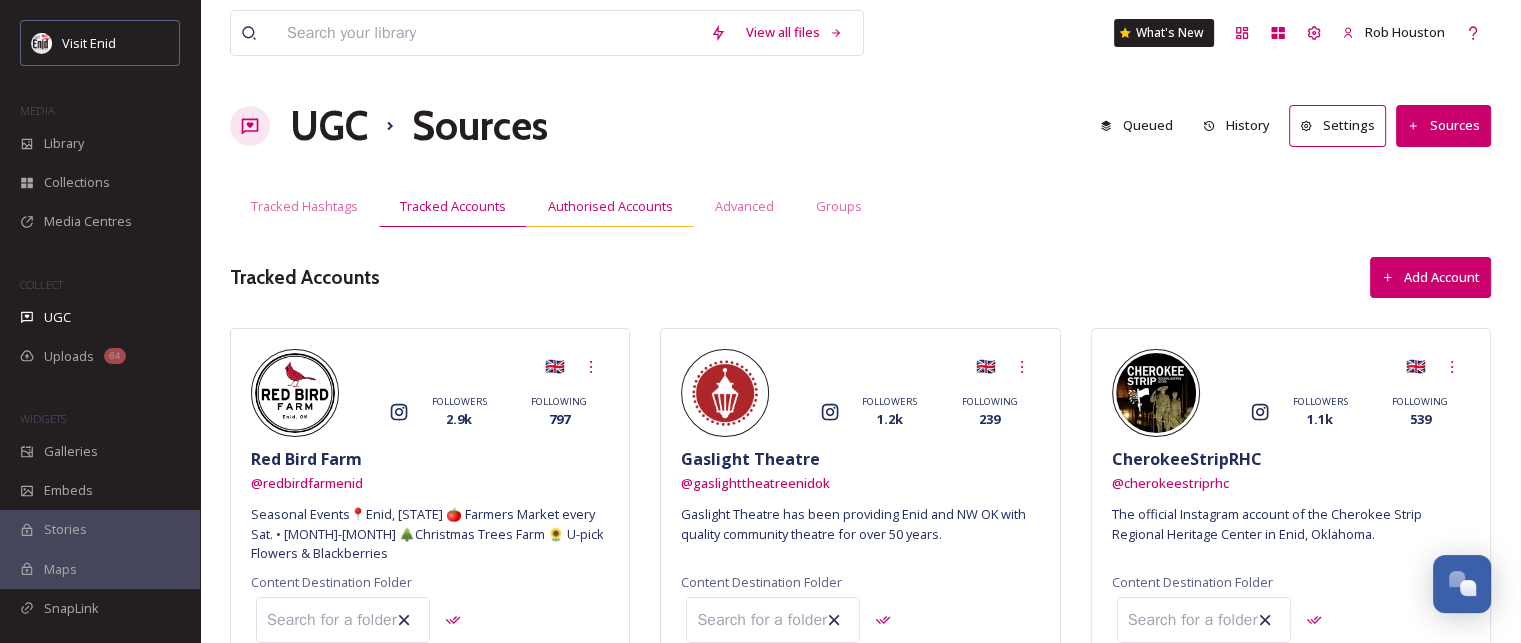 click on "Authorised Accounts" at bounding box center [610, 206] 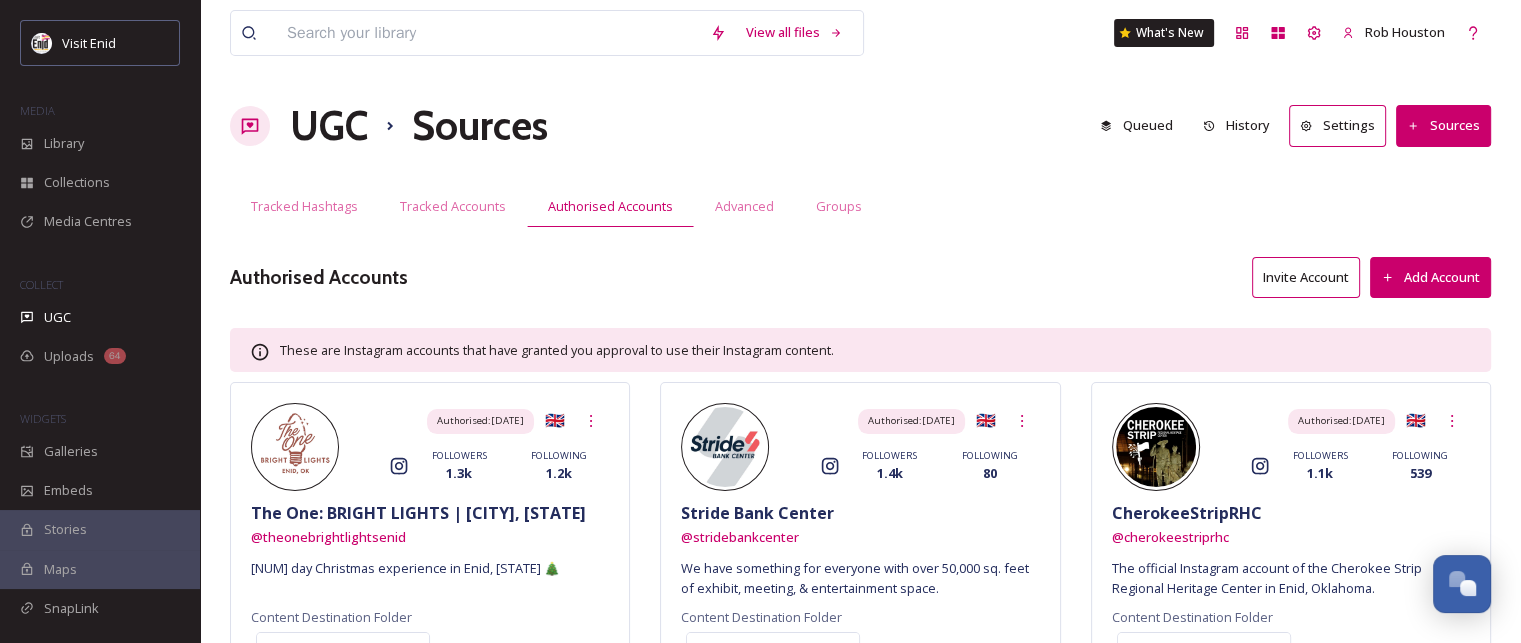 scroll, scrollTop: 0, scrollLeft: 0, axis: both 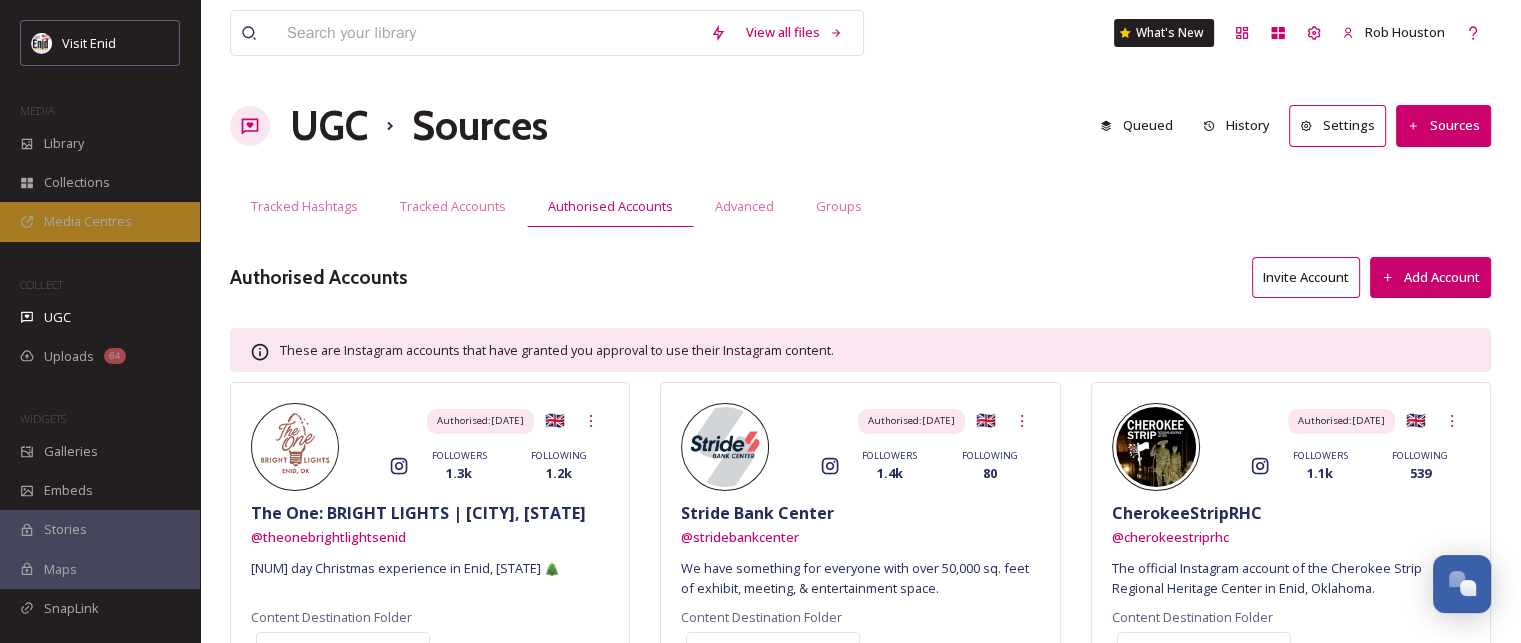 click on "Media Centres" at bounding box center [88, 221] 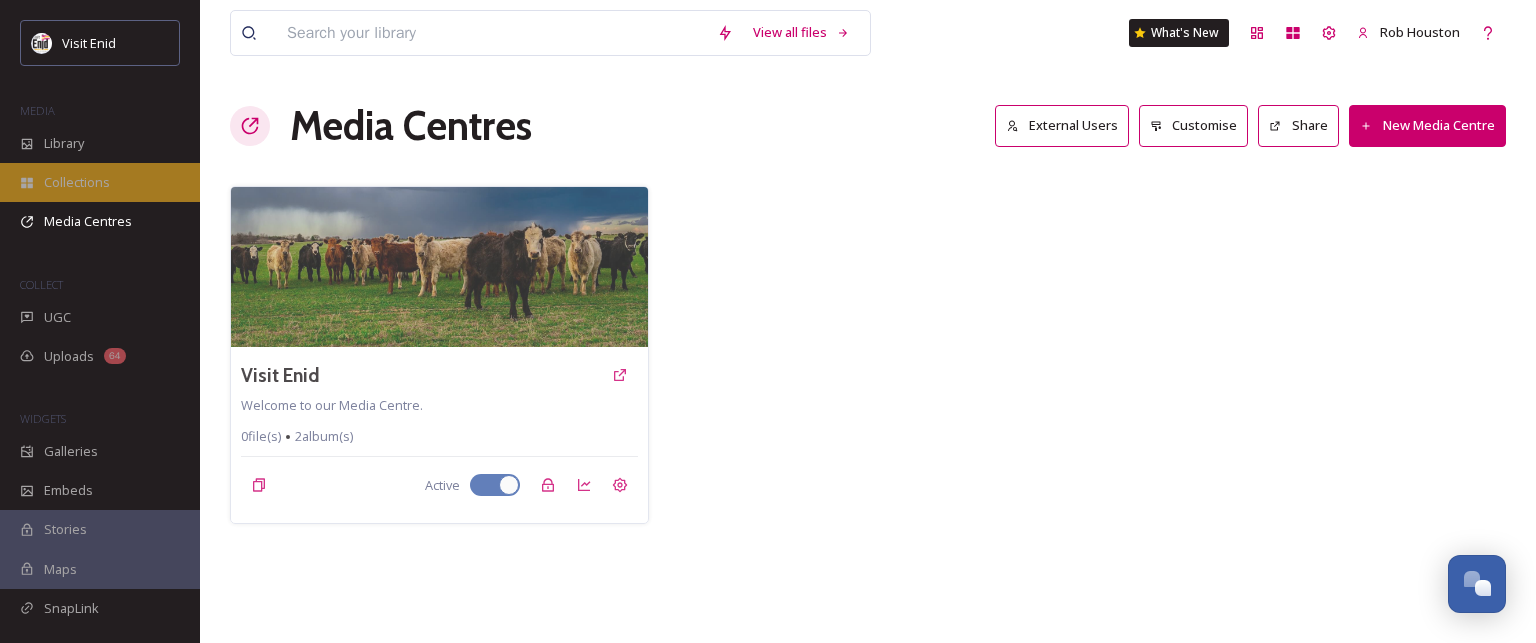 click on "Collections" at bounding box center (77, 182) 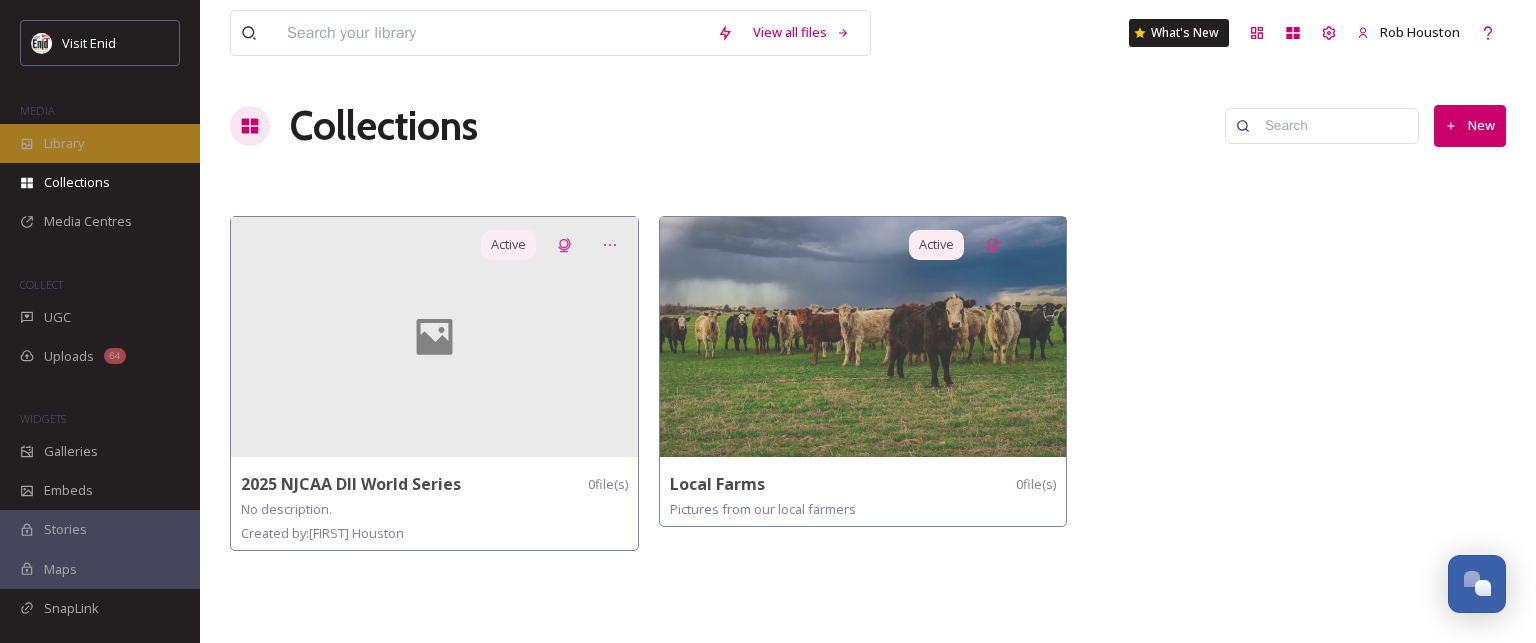 click on "Library" at bounding box center [64, 143] 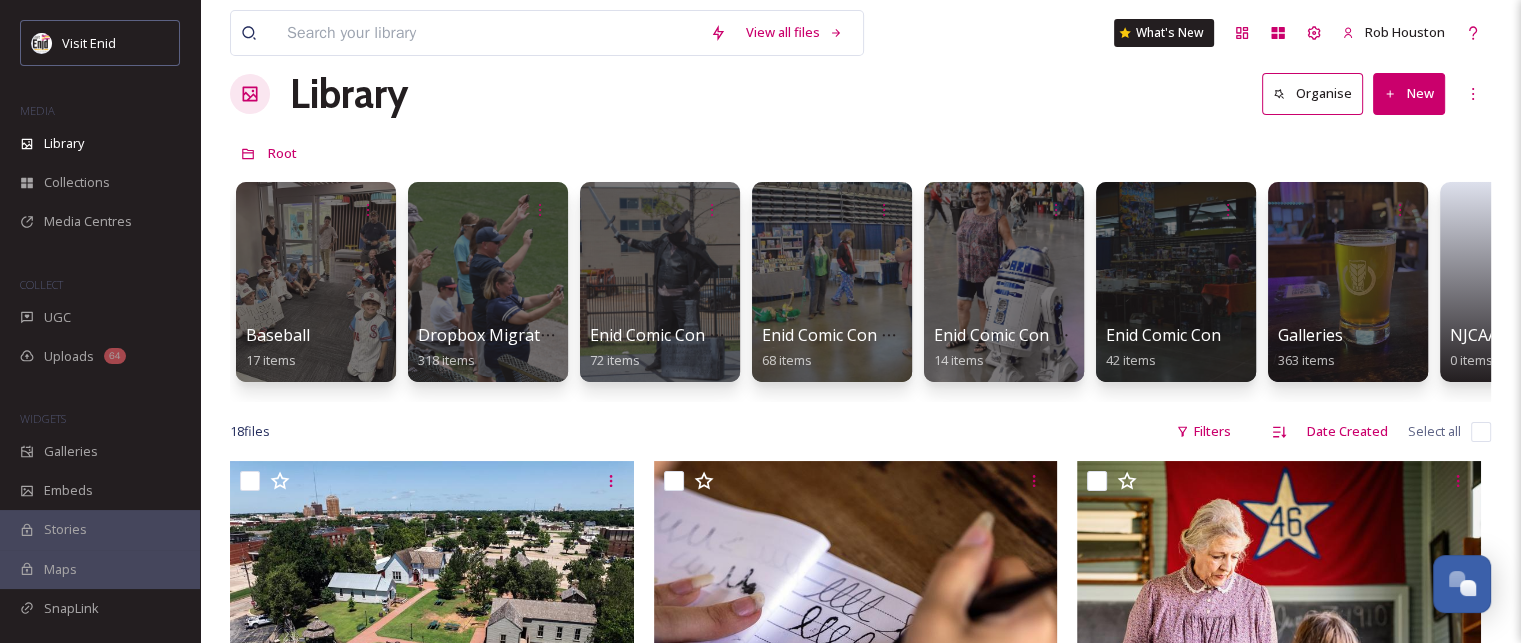 scroll, scrollTop: 0, scrollLeft: 0, axis: both 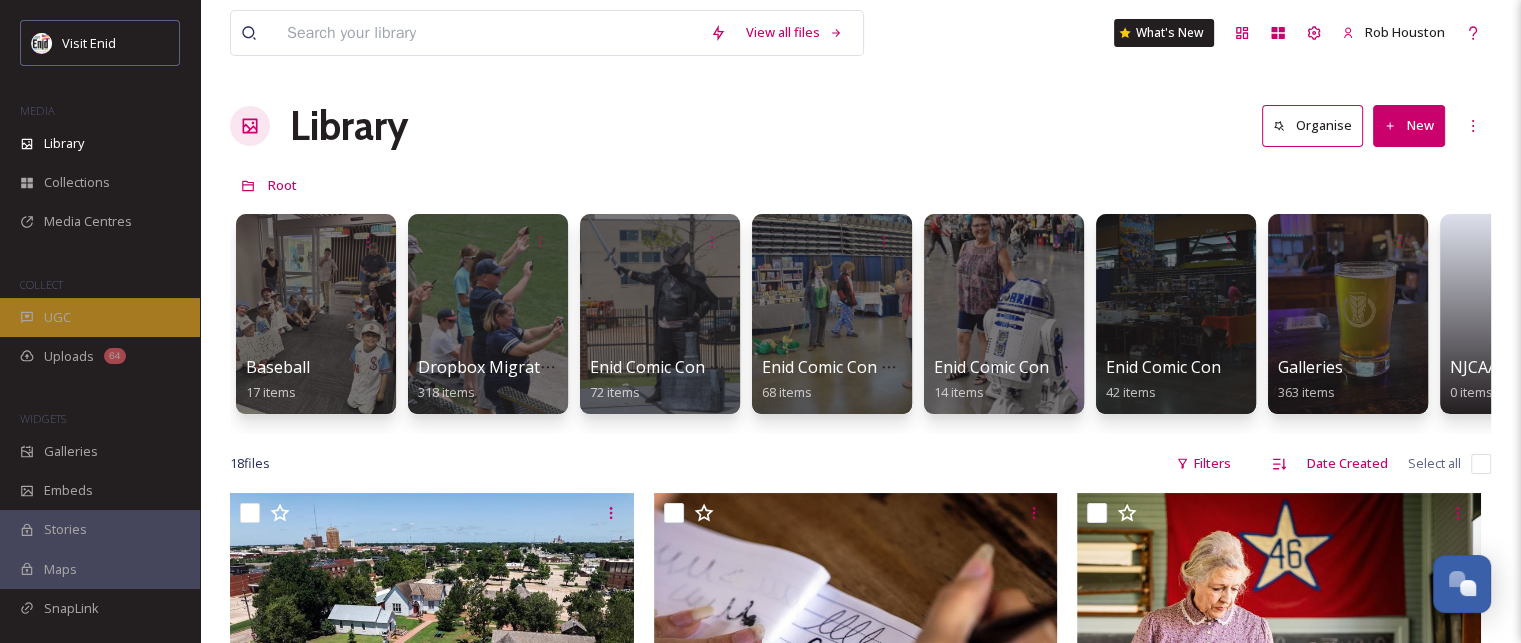 click on "UGC" at bounding box center (57, 317) 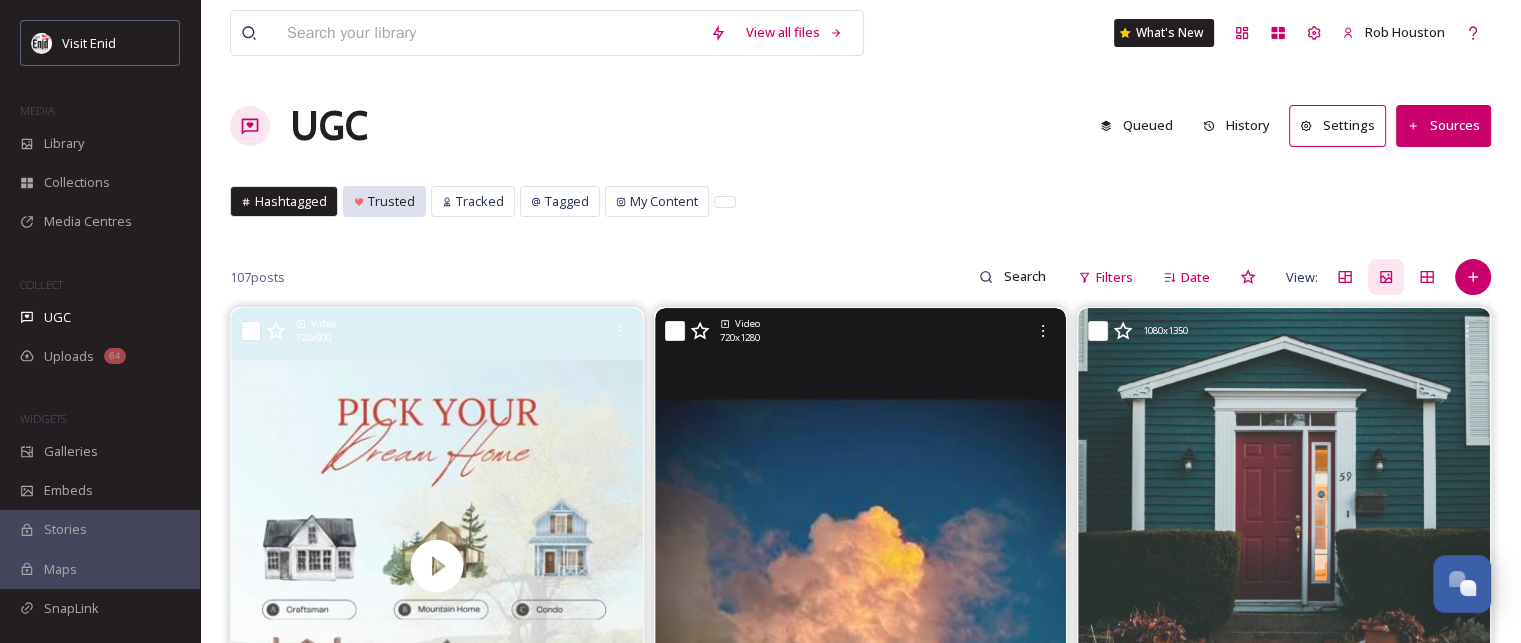 click on "Trusted" at bounding box center (391, 201) 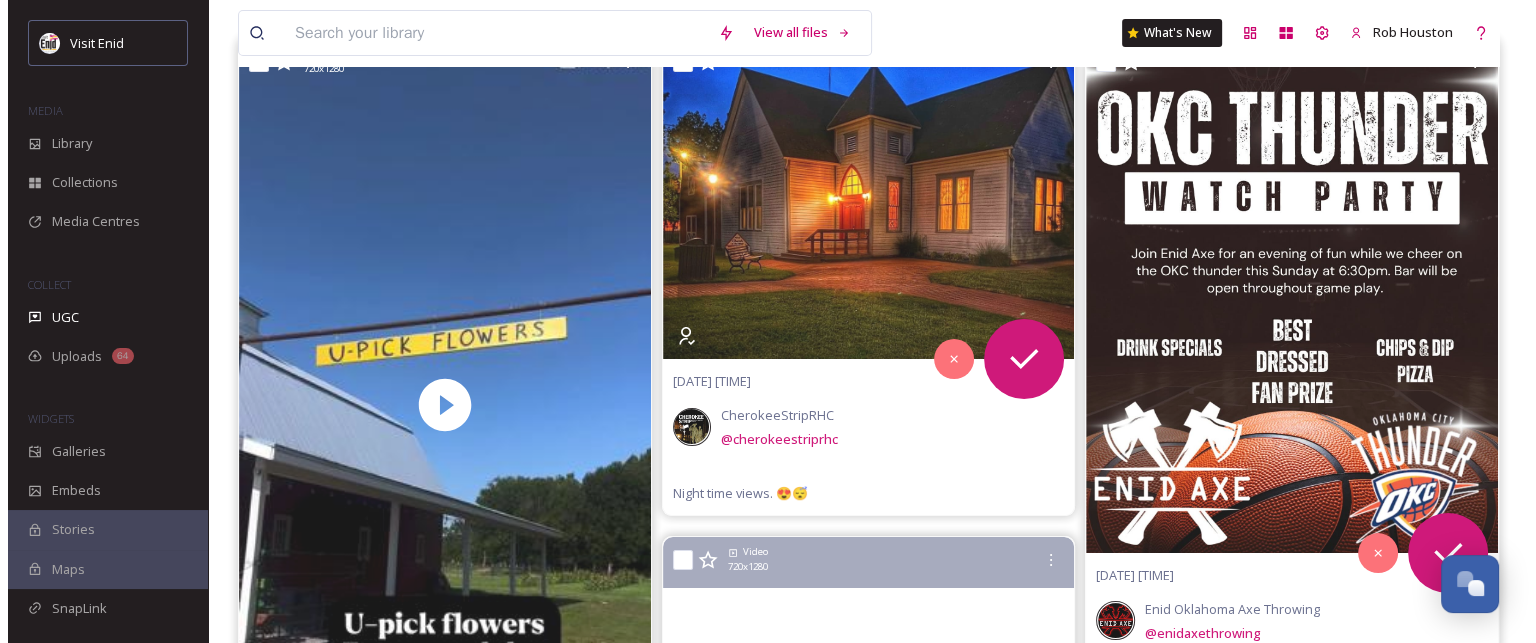scroll, scrollTop: 0, scrollLeft: 0, axis: both 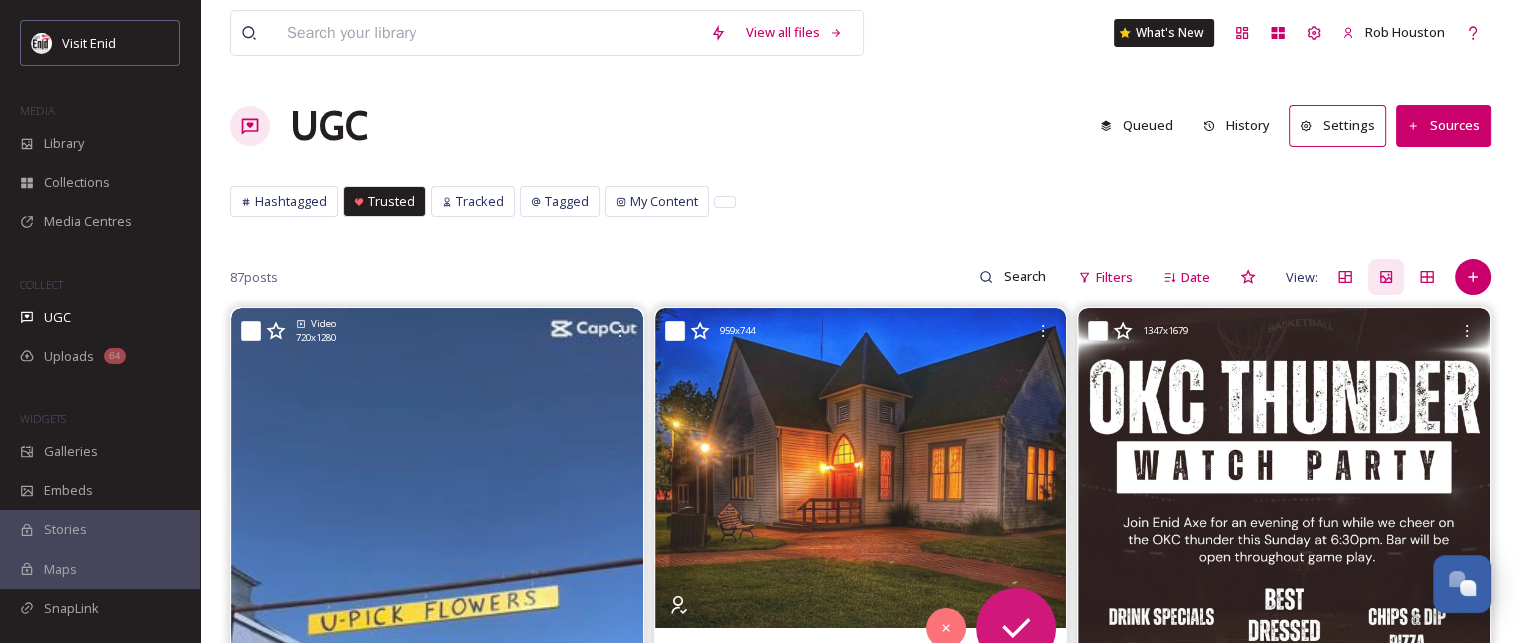 click on "Sources" at bounding box center [1443, 125] 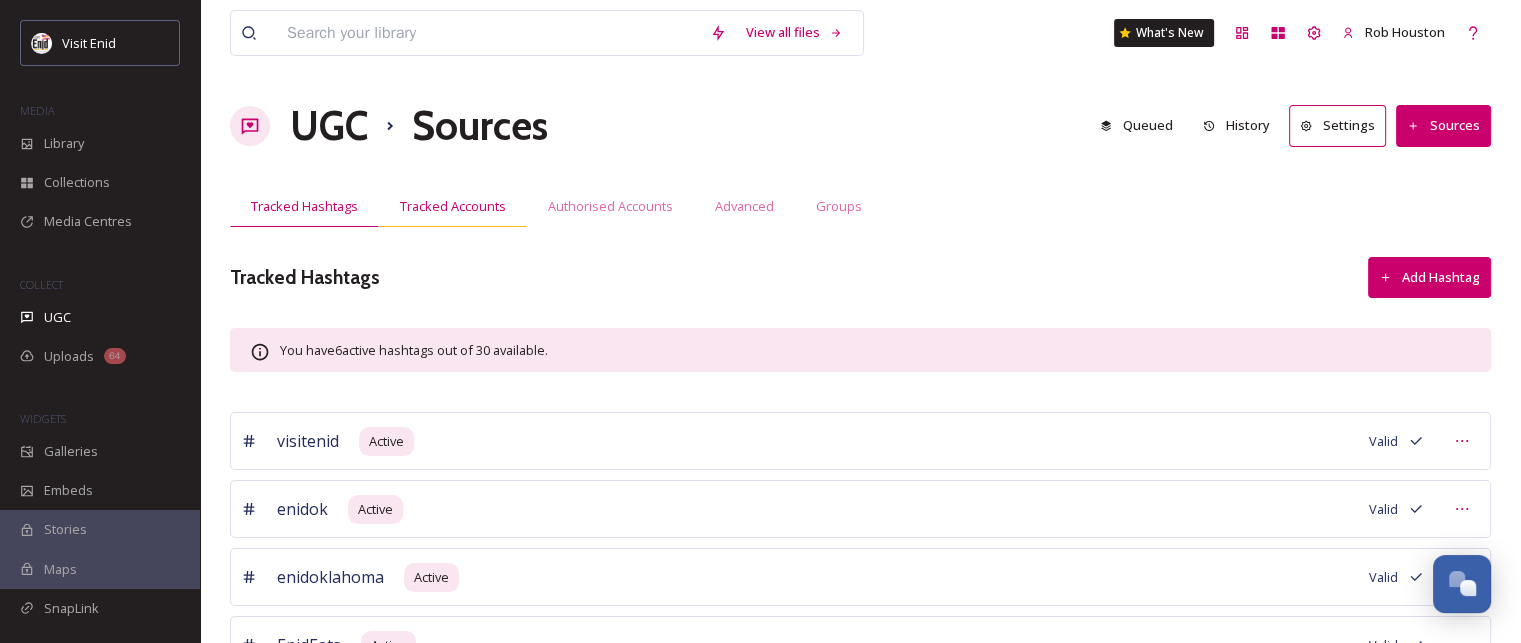 click on "Tracked Accounts" at bounding box center [453, 206] 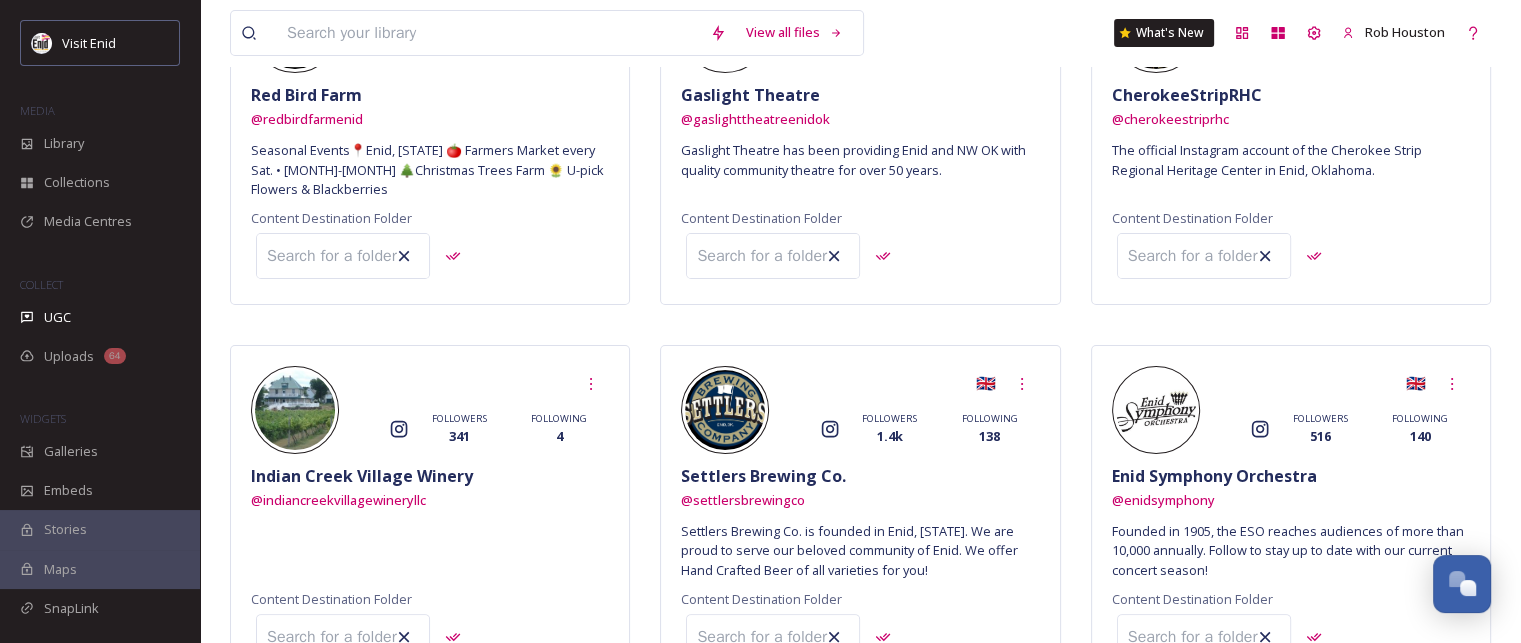 scroll, scrollTop: 0, scrollLeft: 0, axis: both 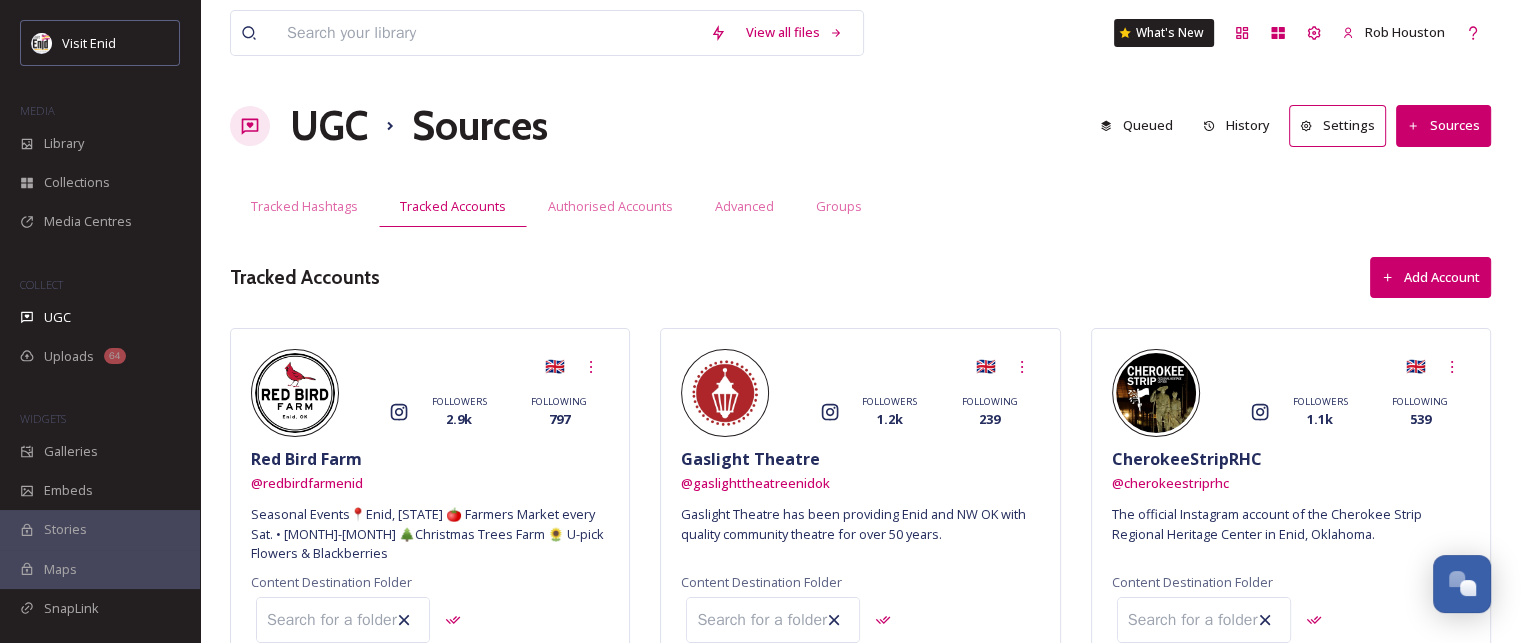 click on "Add Account" at bounding box center (1430, 277) 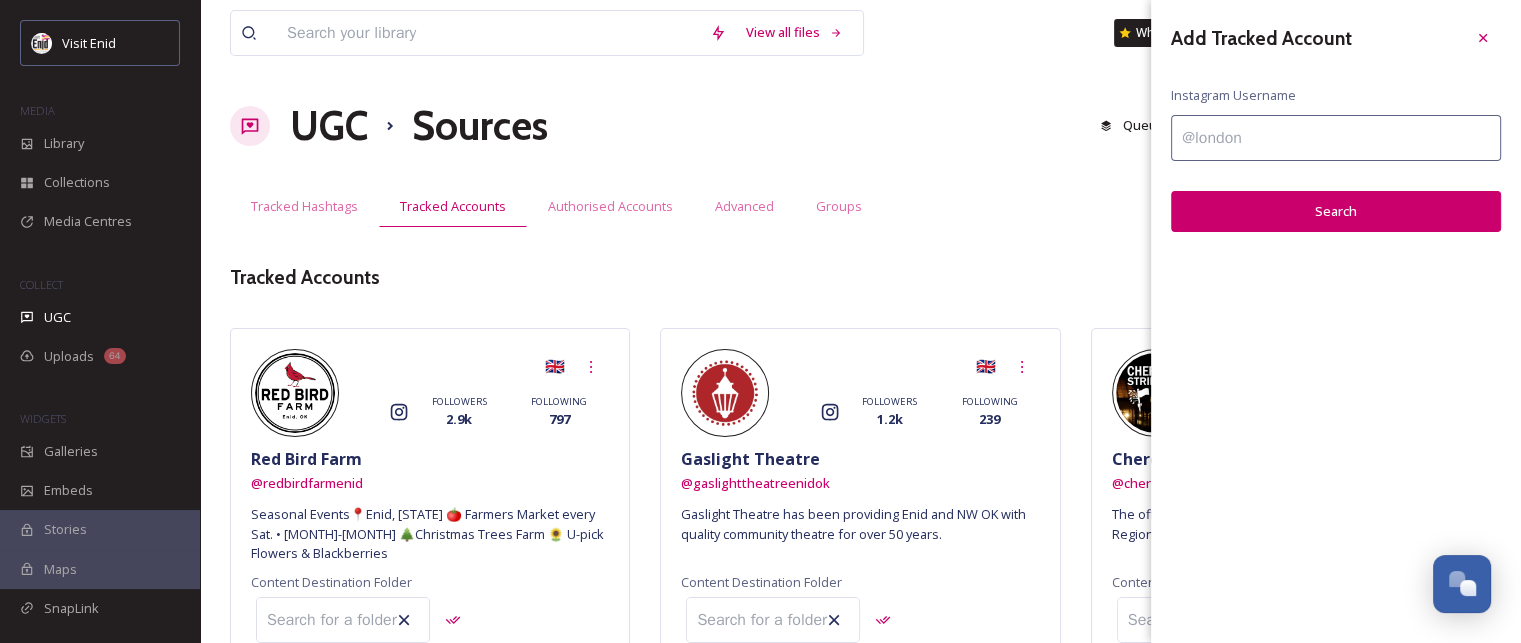 click at bounding box center (1336, 138) 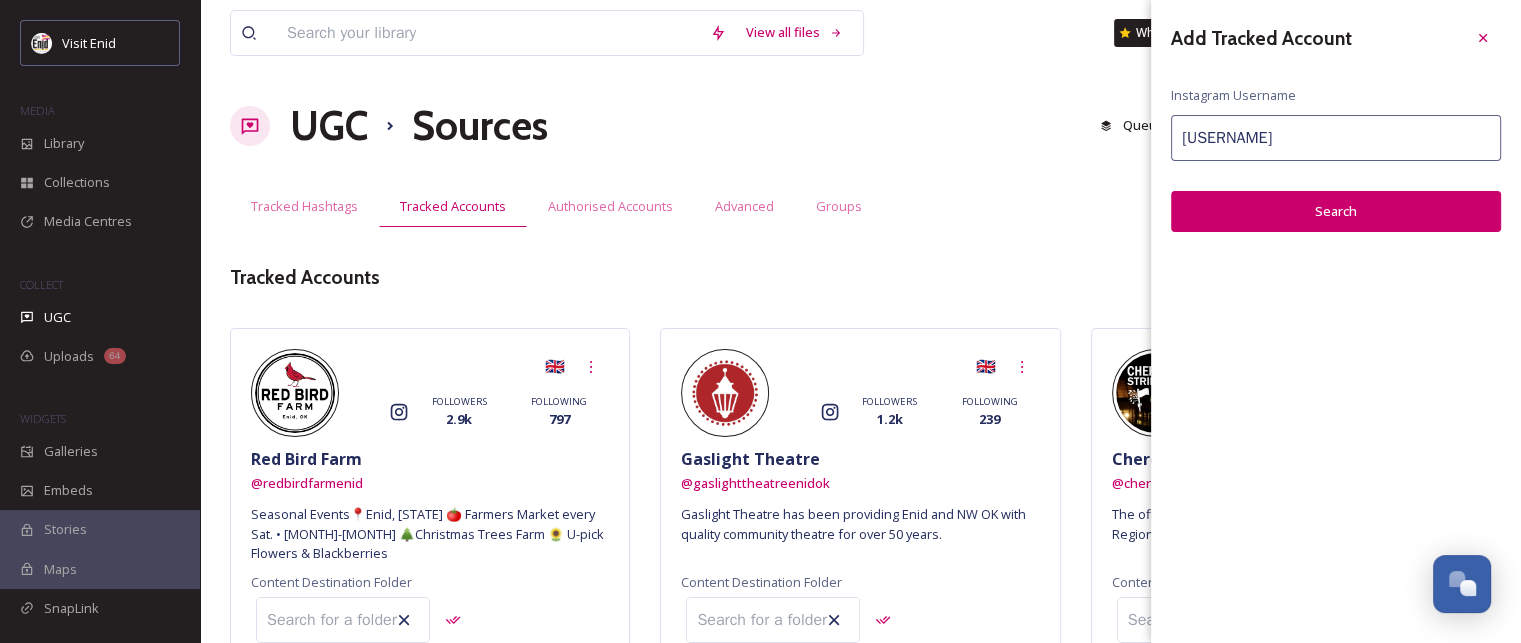 type on "[USERNAME]" 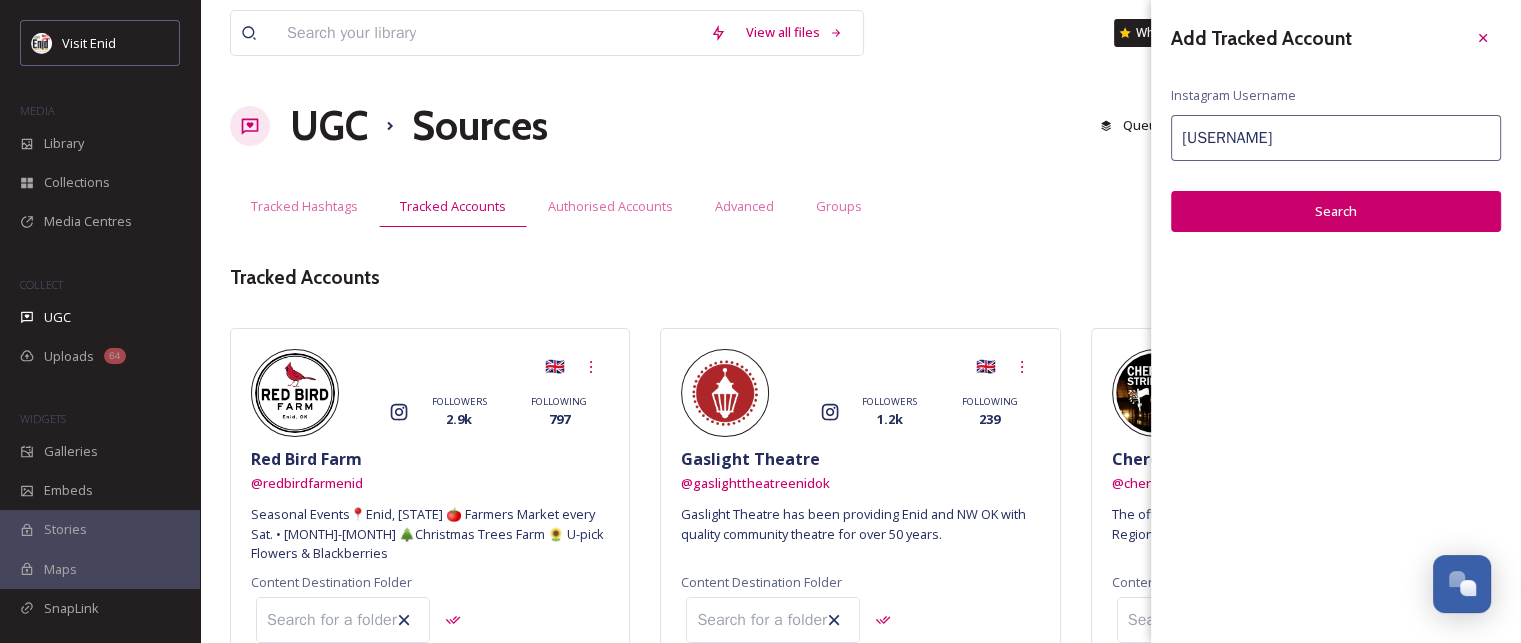 click on "Search" at bounding box center [1336, 211] 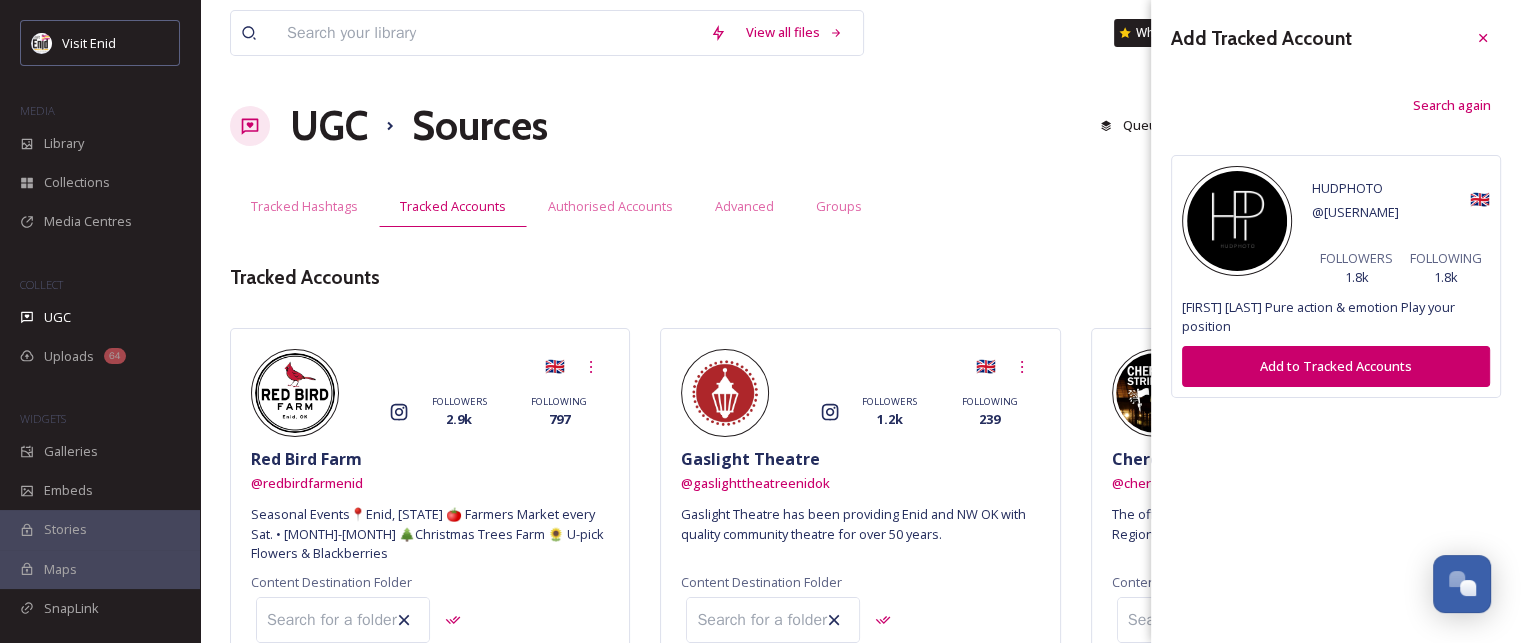 click on "Add to Tracked Accounts" at bounding box center [1336, 366] 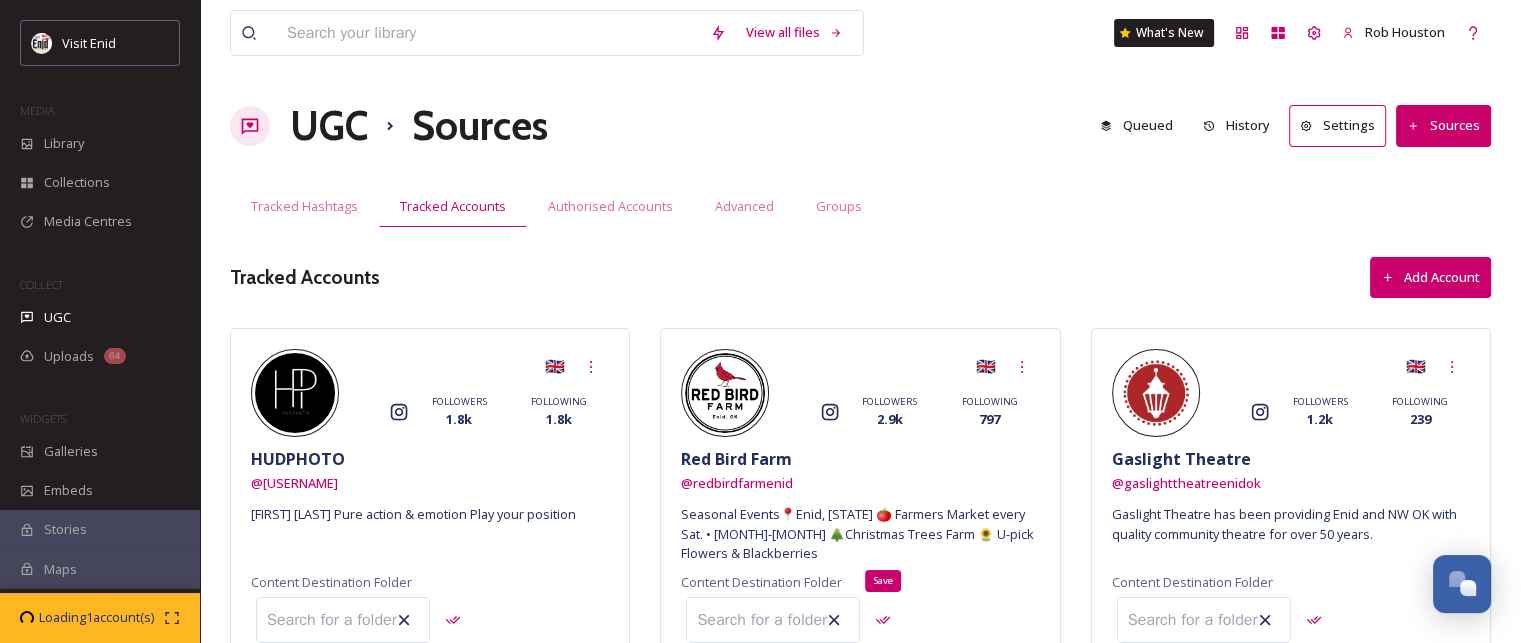 scroll, scrollTop: 0, scrollLeft: 0, axis: both 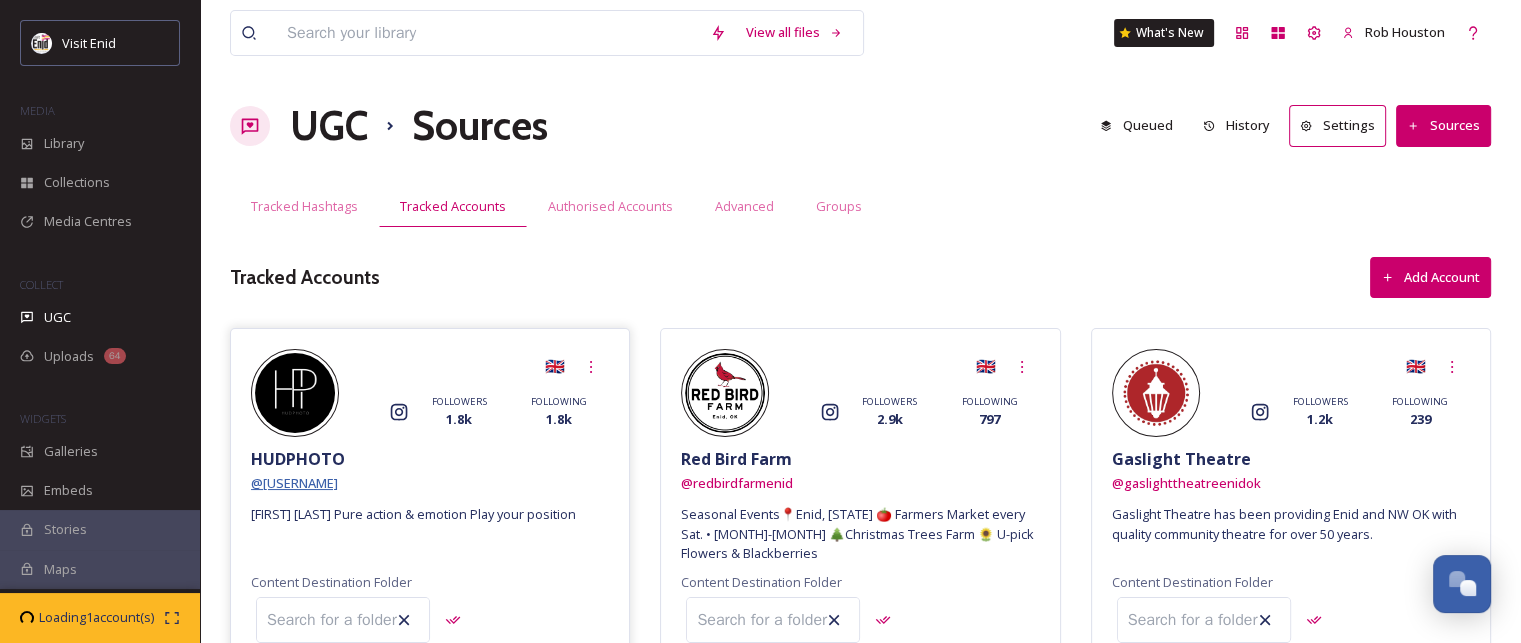 click on "@ hudp.hoto" at bounding box center [294, 483] 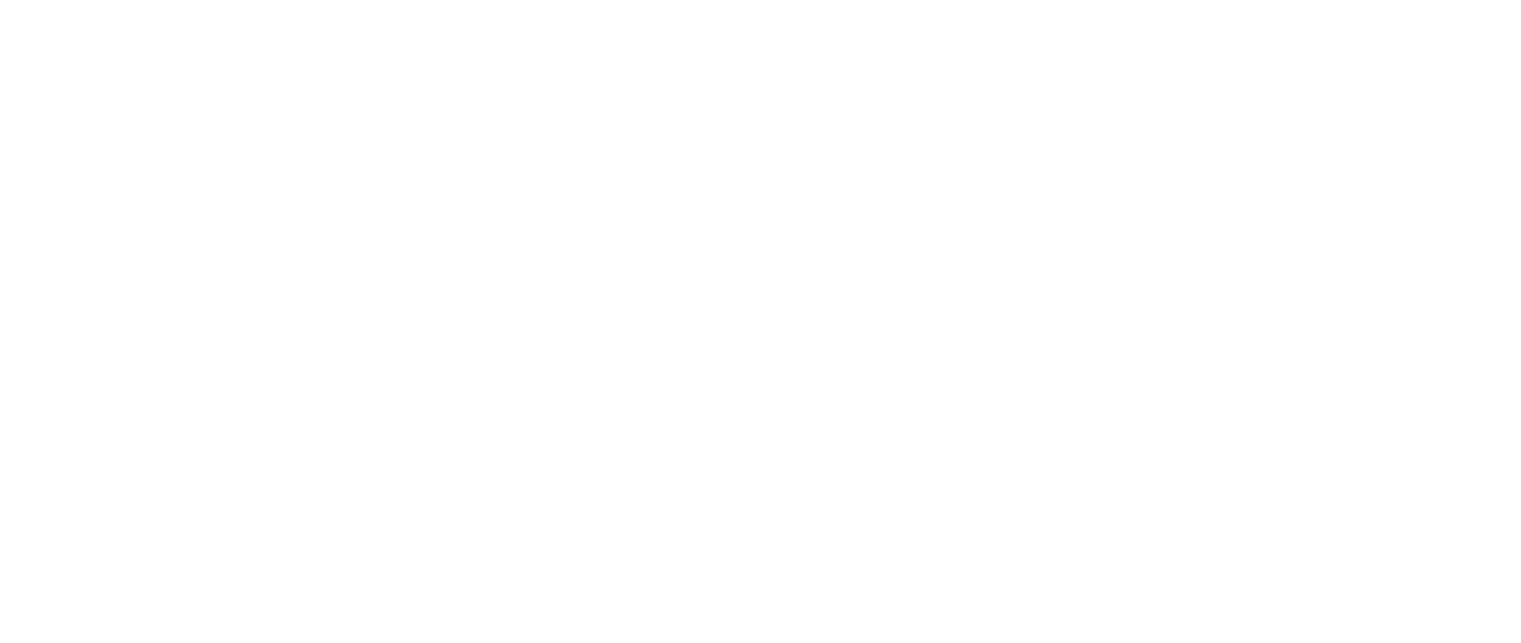 scroll, scrollTop: 0, scrollLeft: 0, axis: both 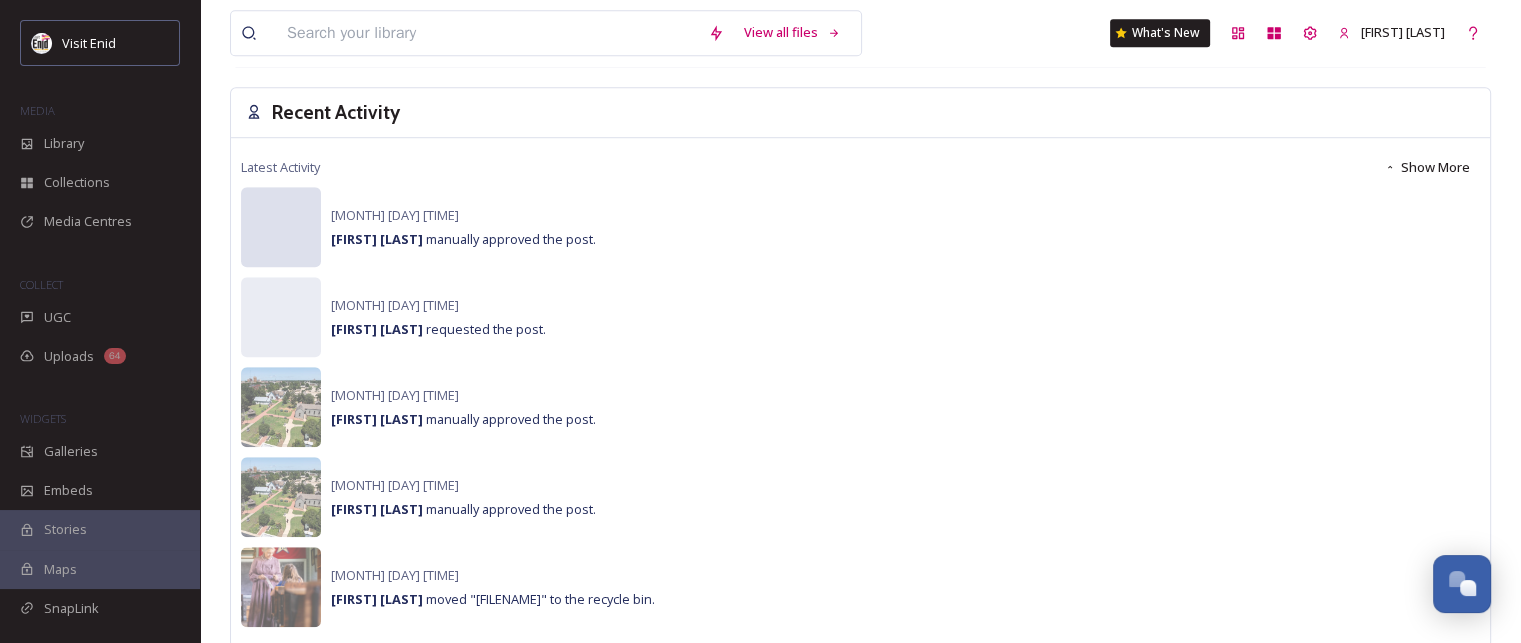 click on "No preview available for file of  invalid ." at bounding box center [281, 337] 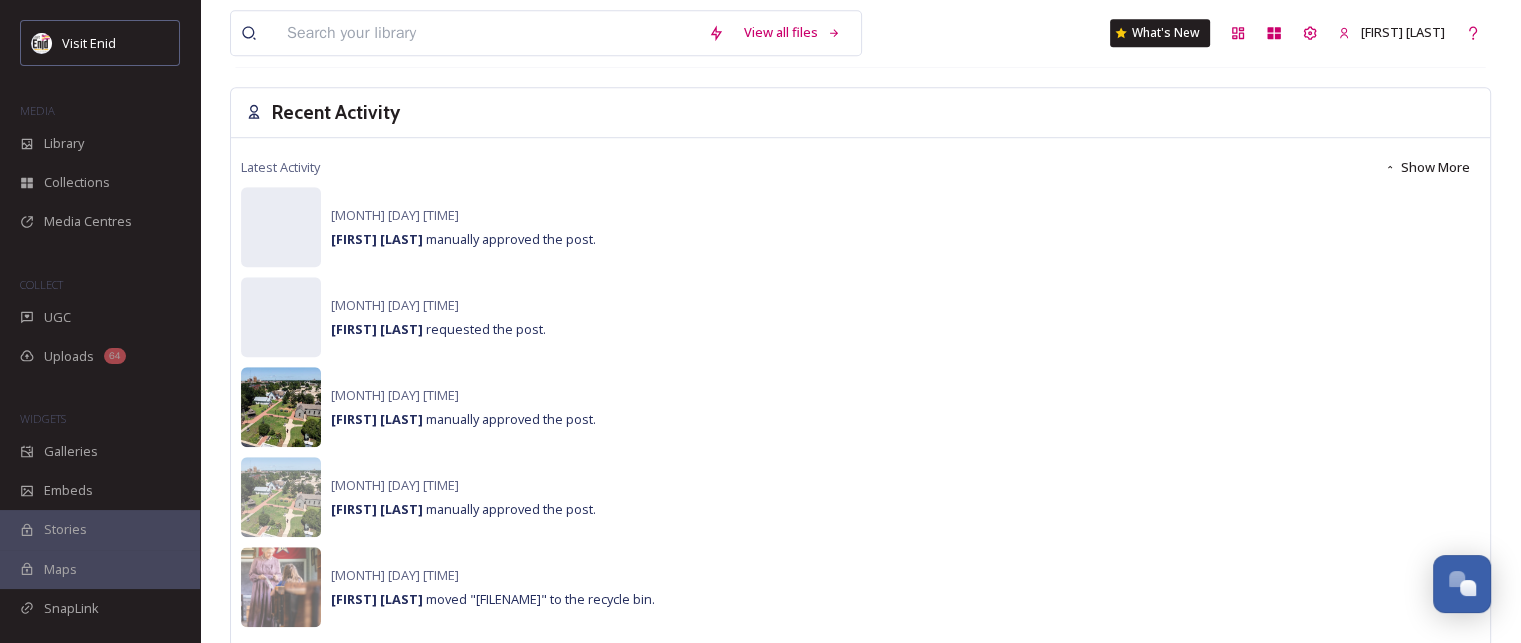 click at bounding box center (281, 407) 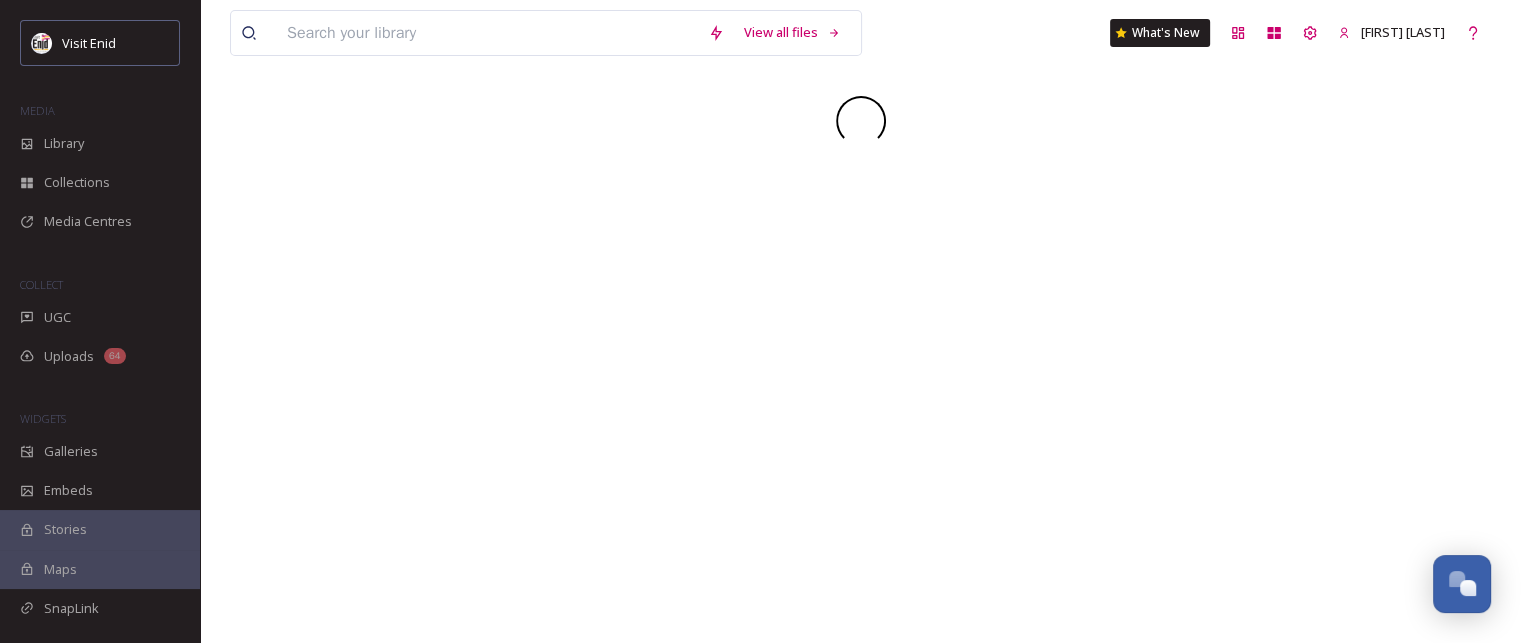 scroll, scrollTop: 0, scrollLeft: 0, axis: both 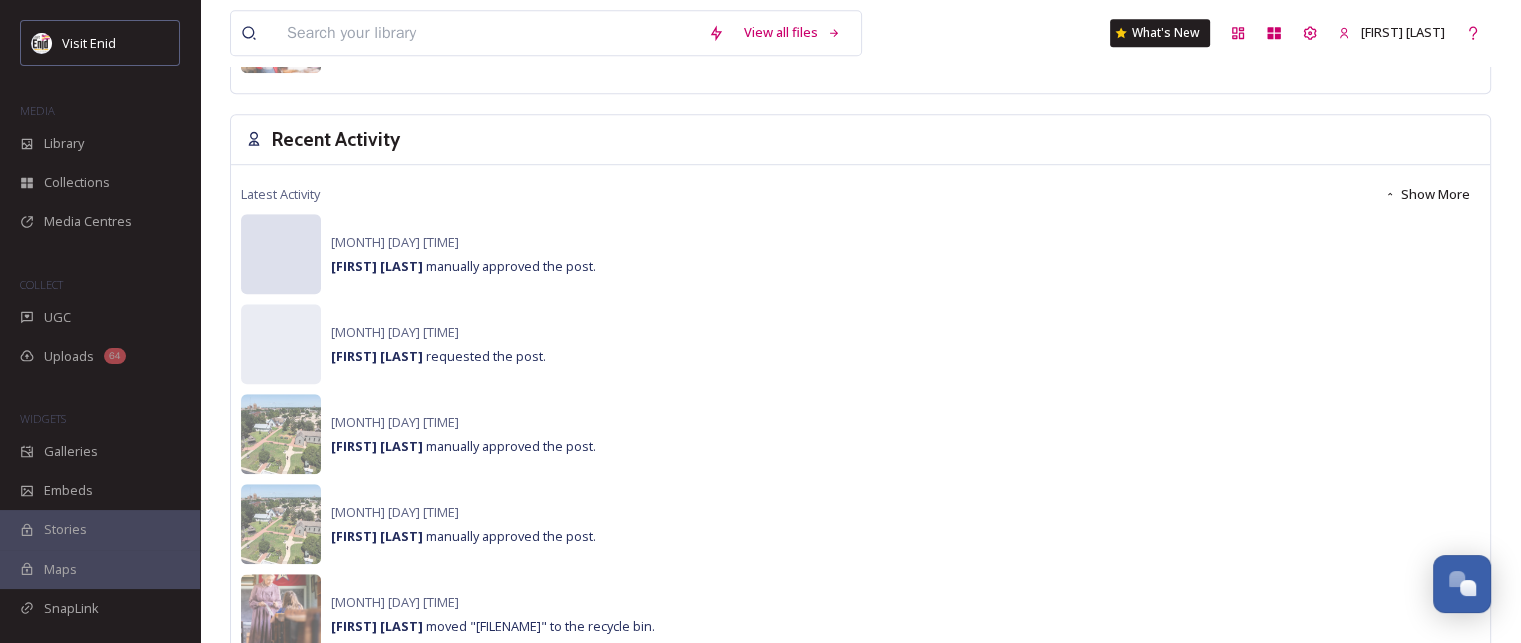 click on "No preview available for file of  invalid ." at bounding box center [281, 364] 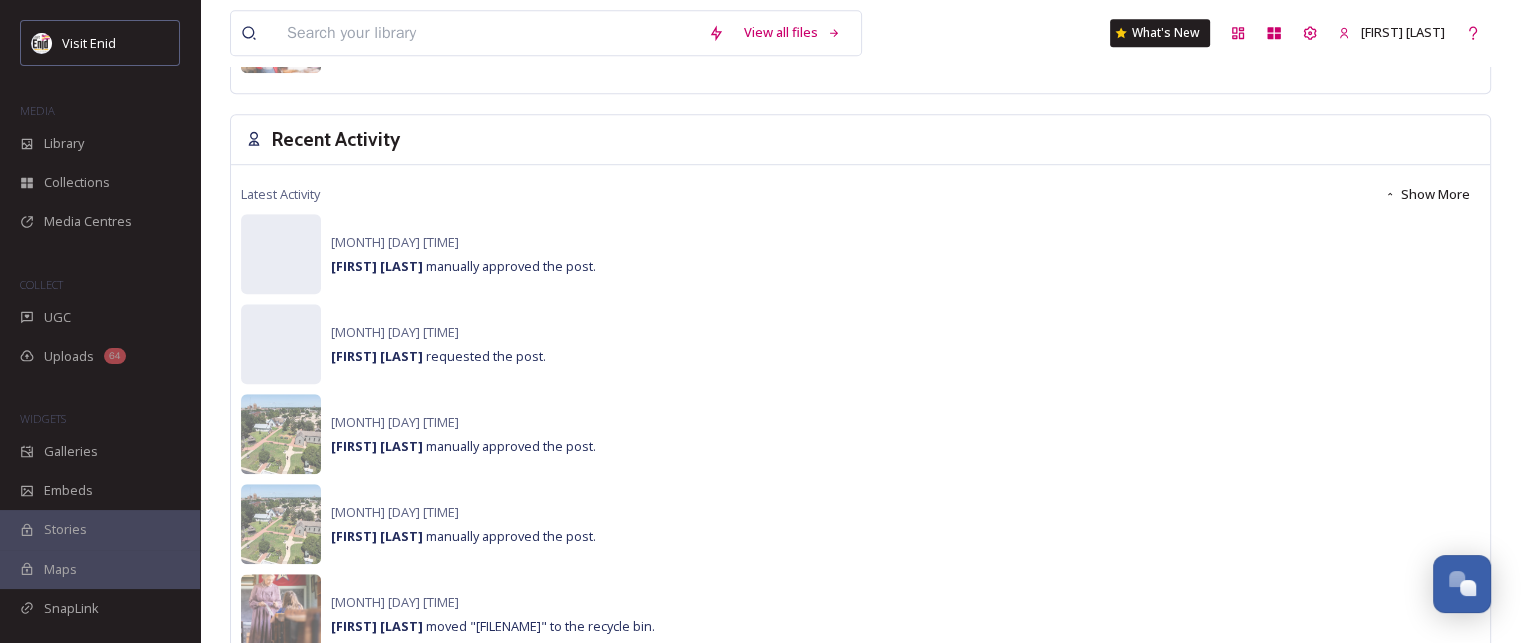 click on "Show More" at bounding box center [1427, 194] 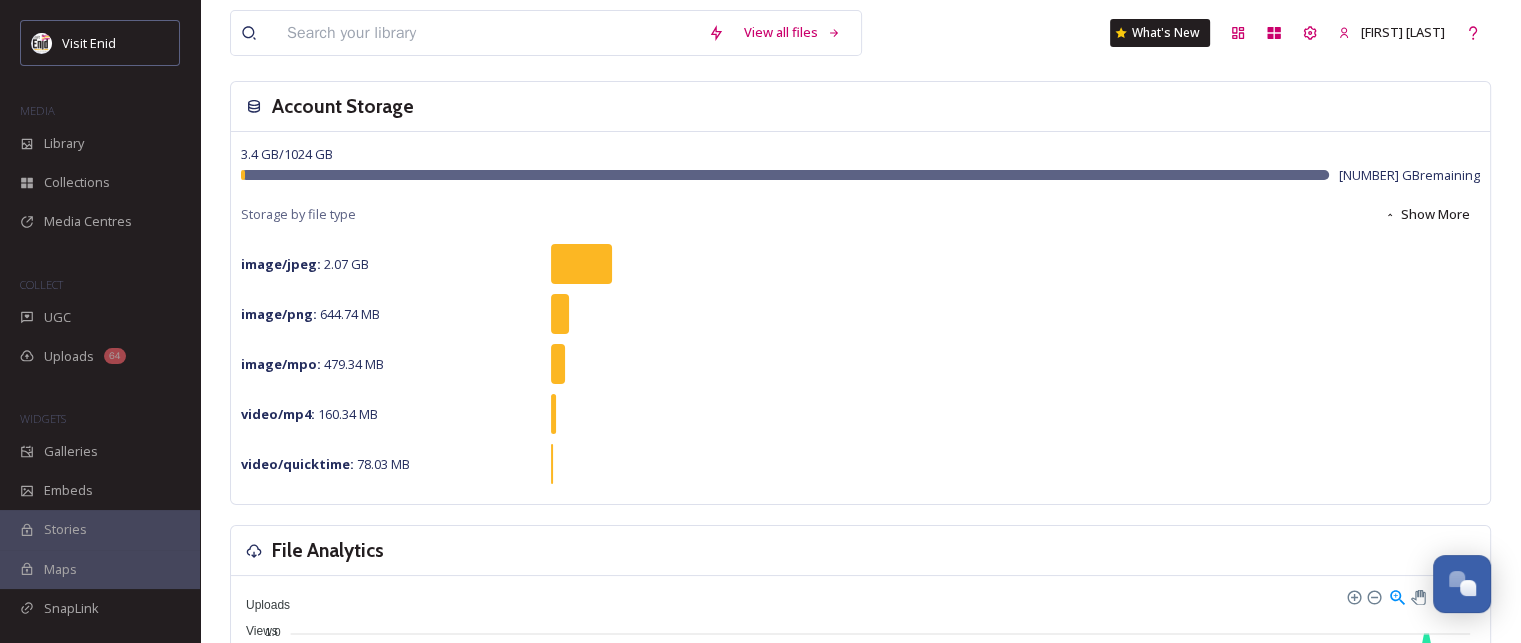 scroll, scrollTop: 0, scrollLeft: 0, axis: both 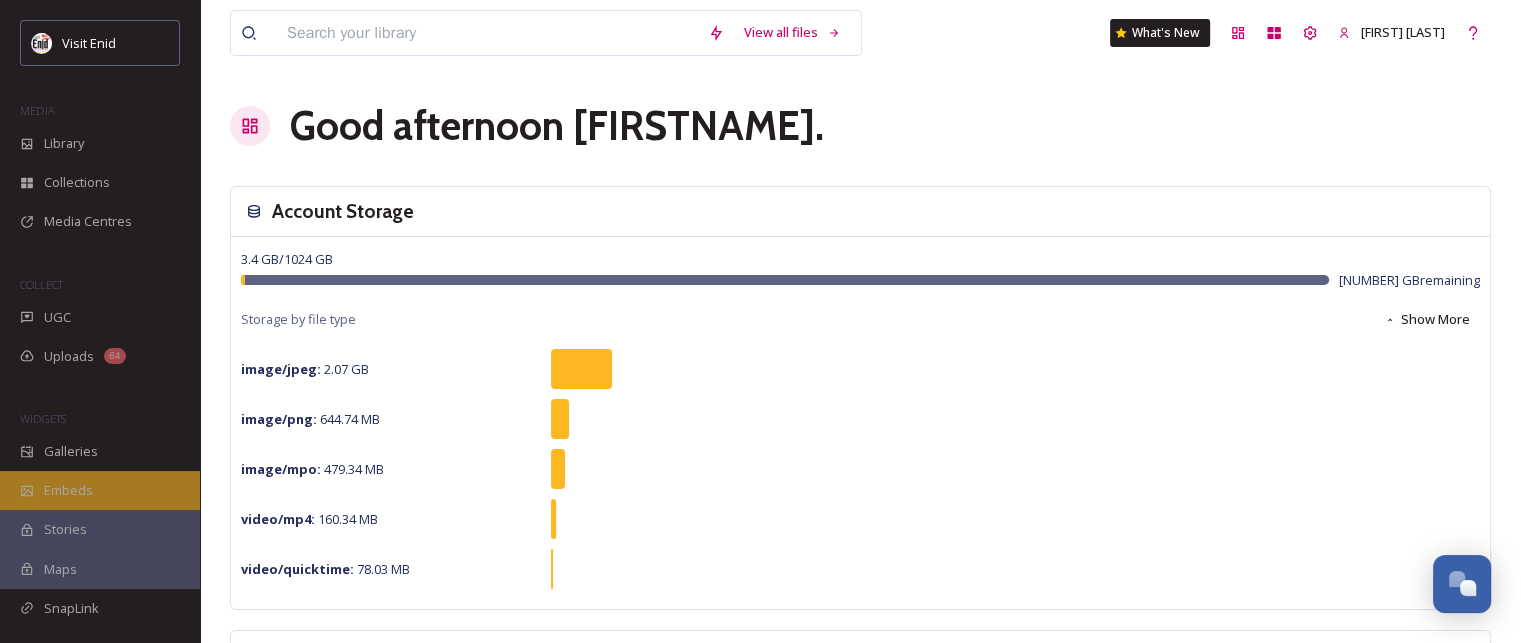 click on "Embeds" at bounding box center (68, 490) 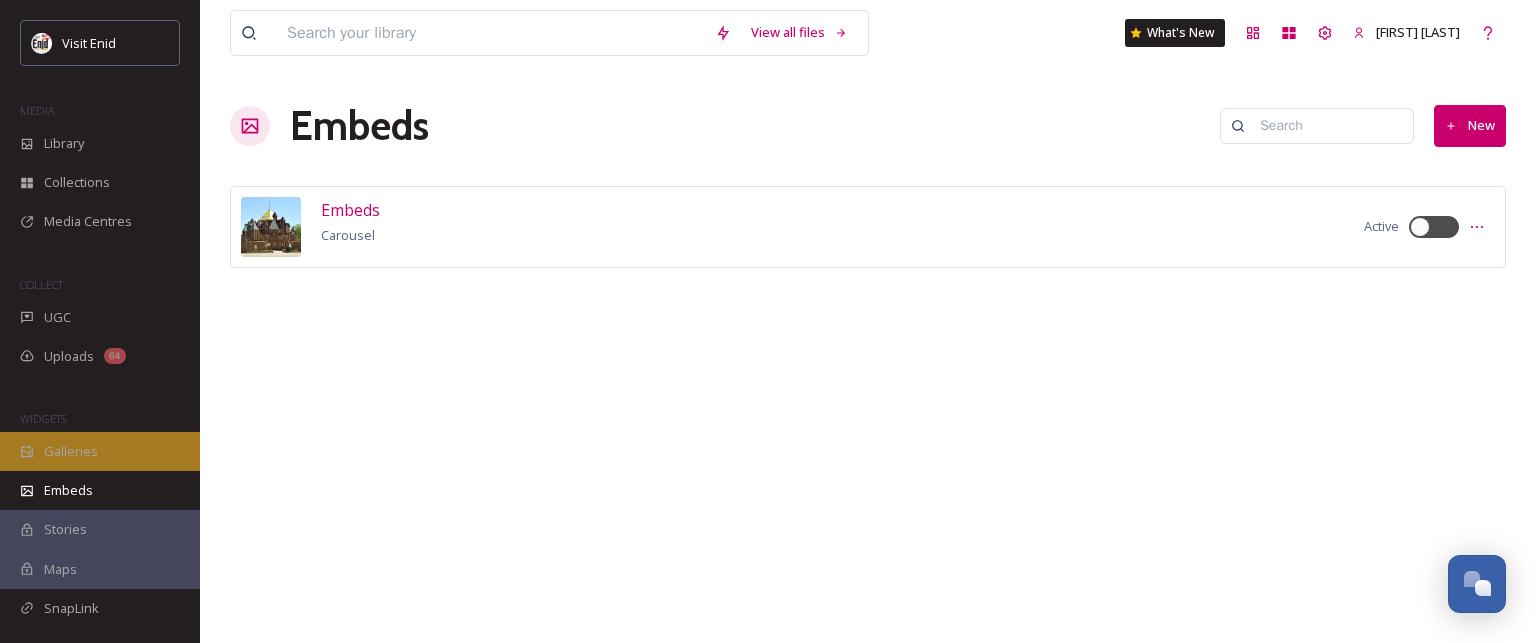 click on "Galleries" at bounding box center (71, 451) 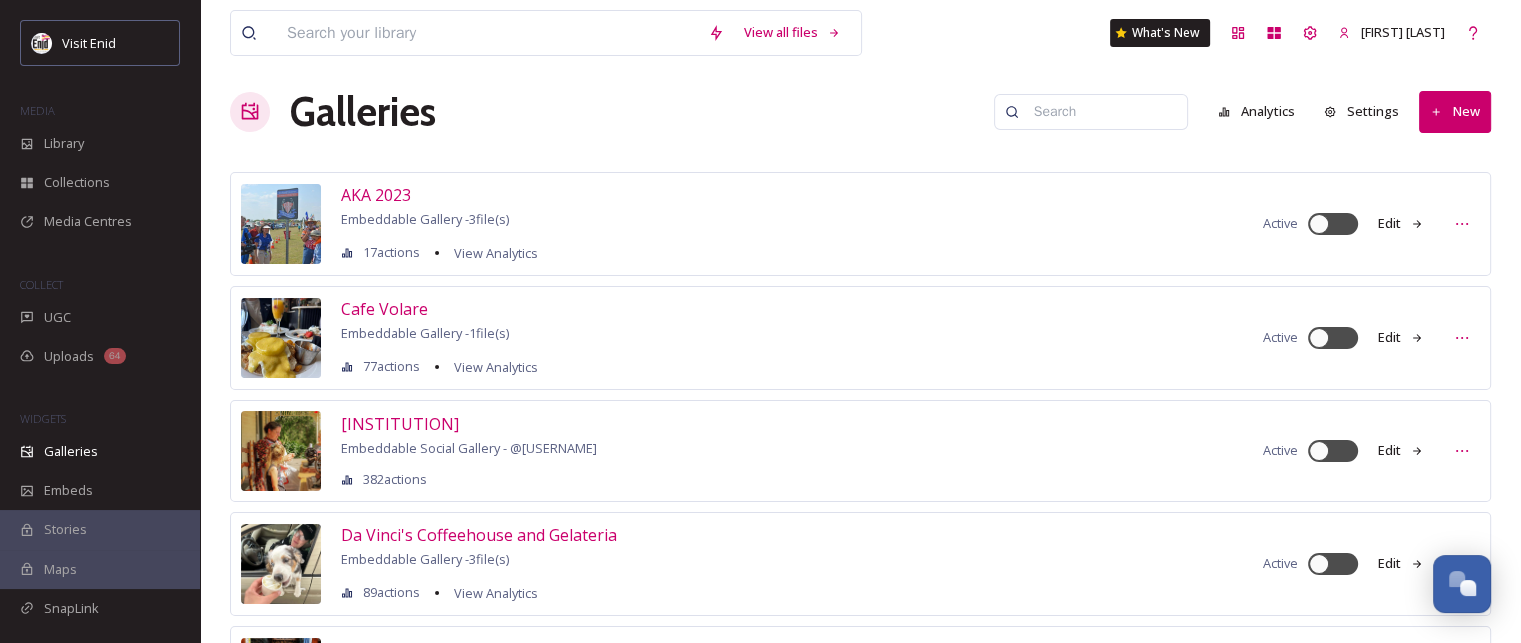 scroll, scrollTop: 0, scrollLeft: 0, axis: both 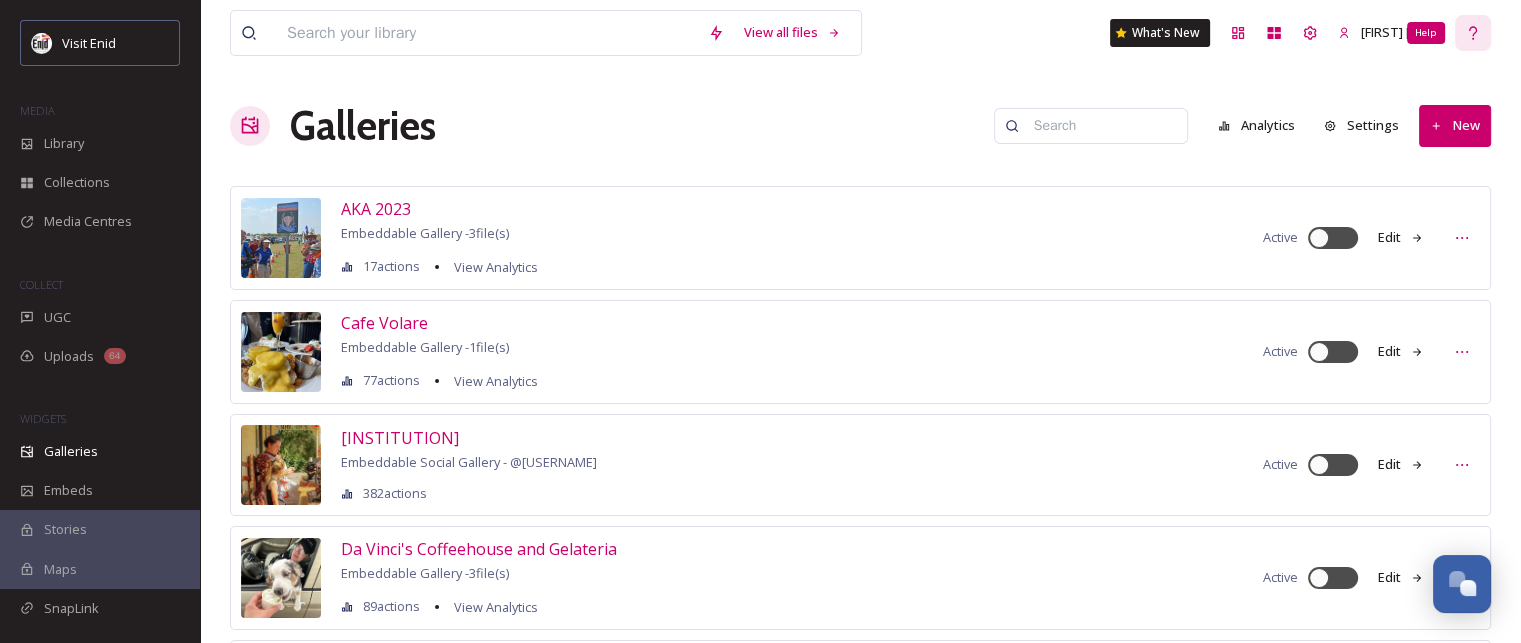click 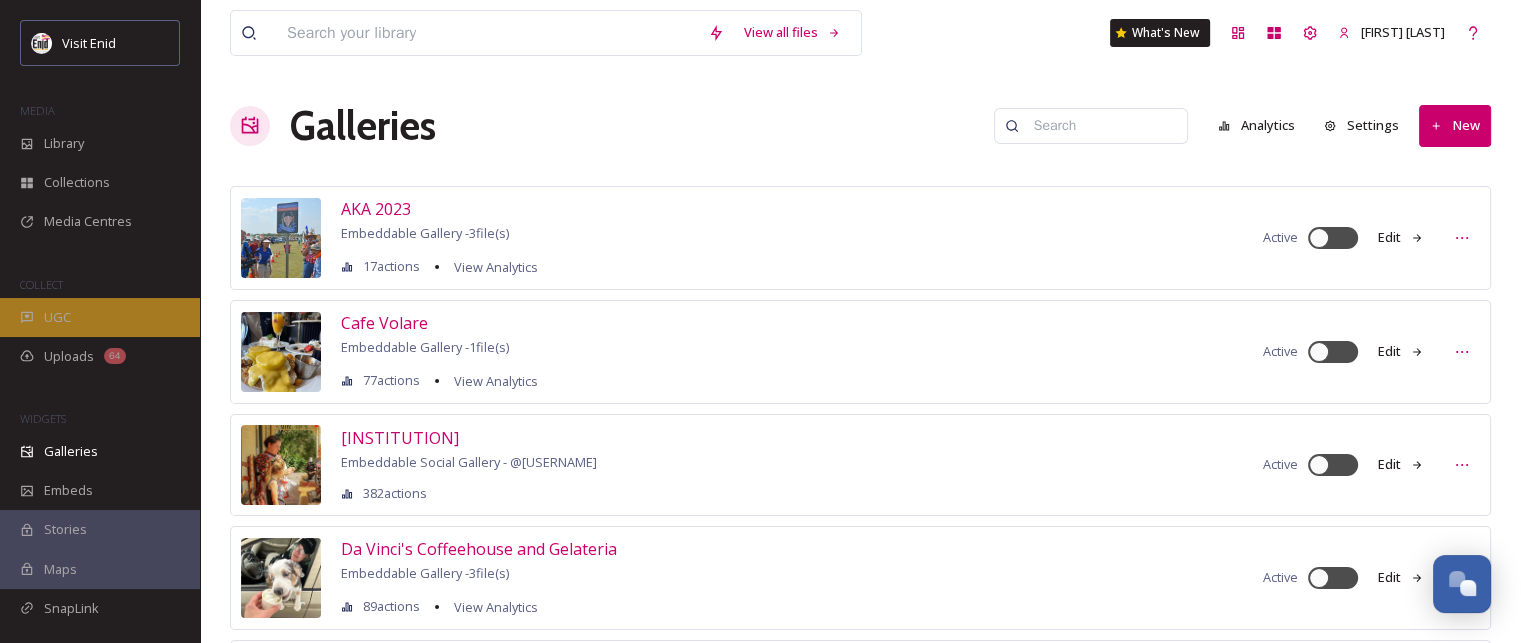 click on "UGC" at bounding box center [57, 317] 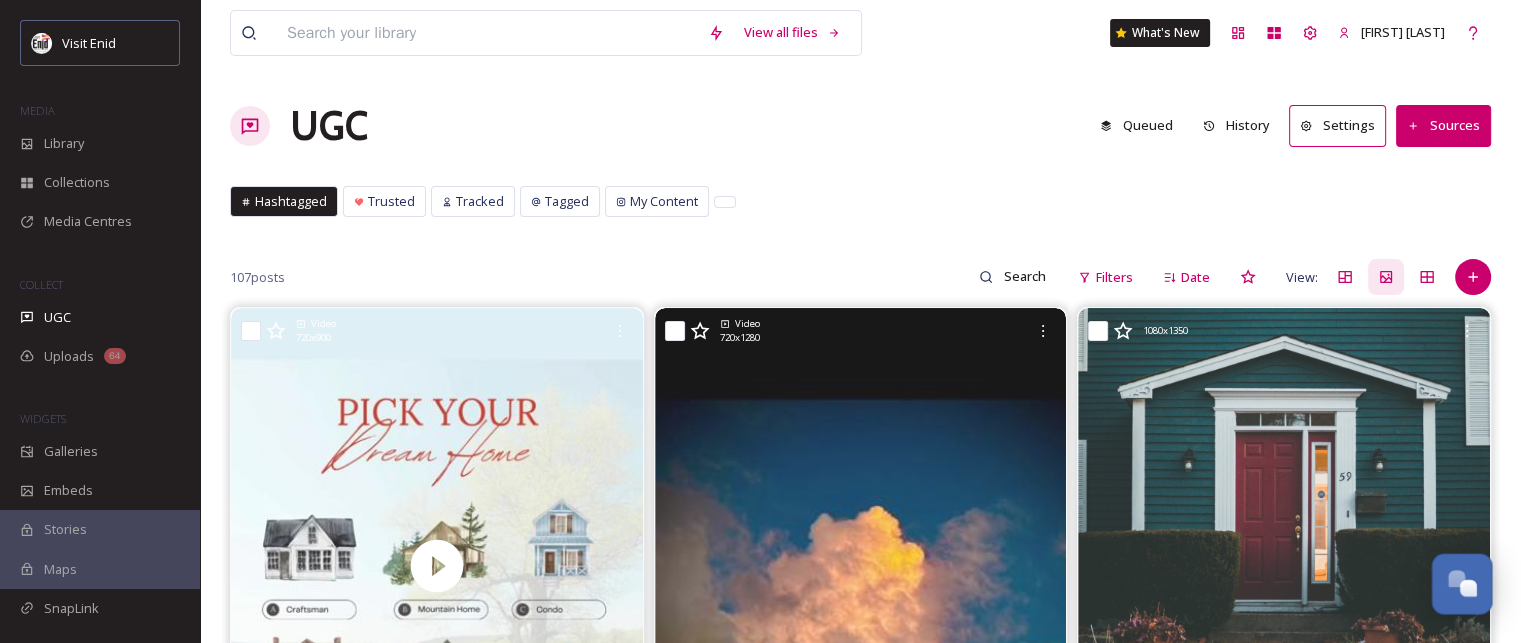 click at bounding box center [1456, 578] 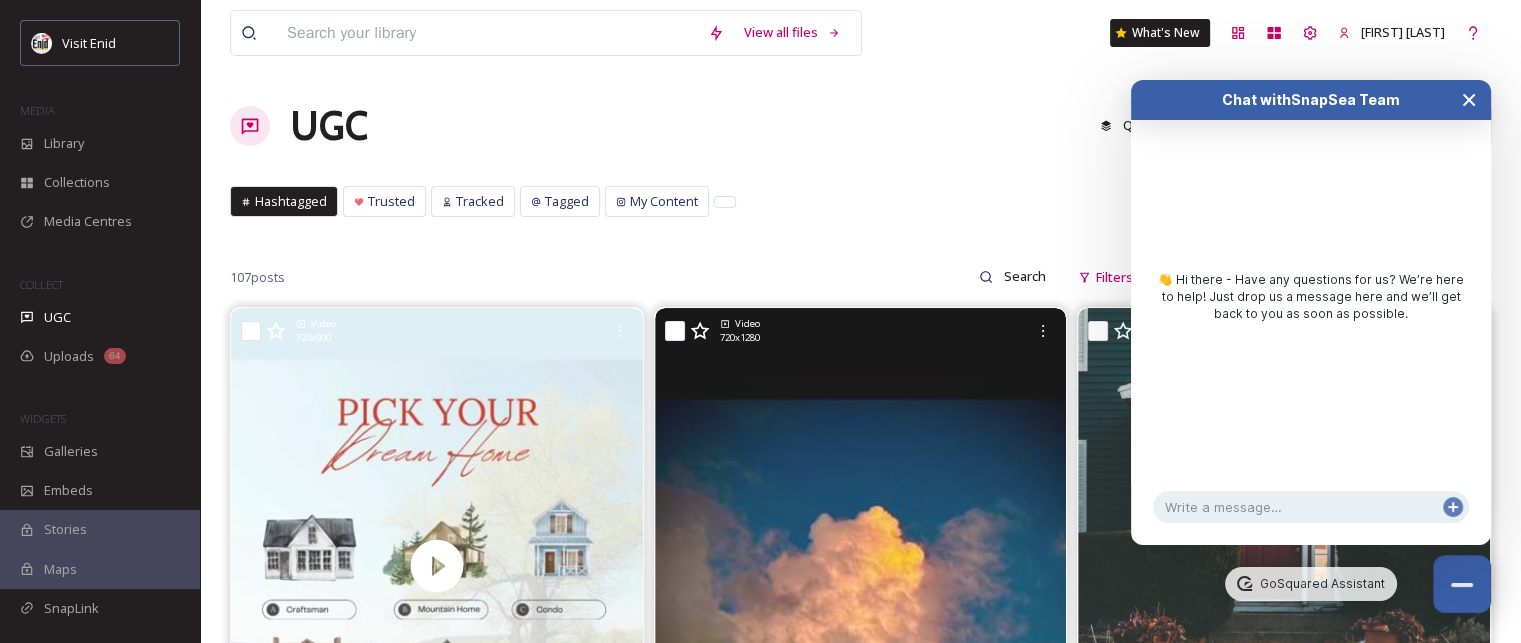 click at bounding box center (1469, 100) 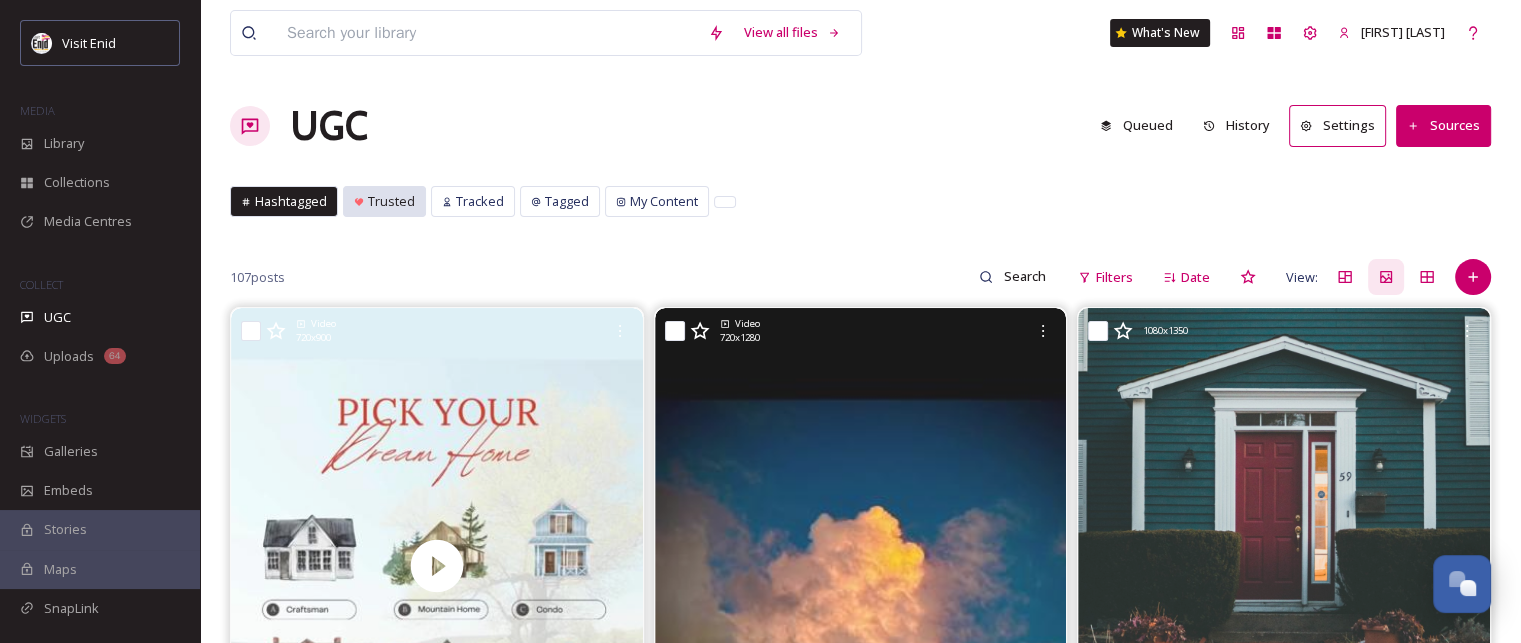 click on "Trusted" at bounding box center (384, 201) 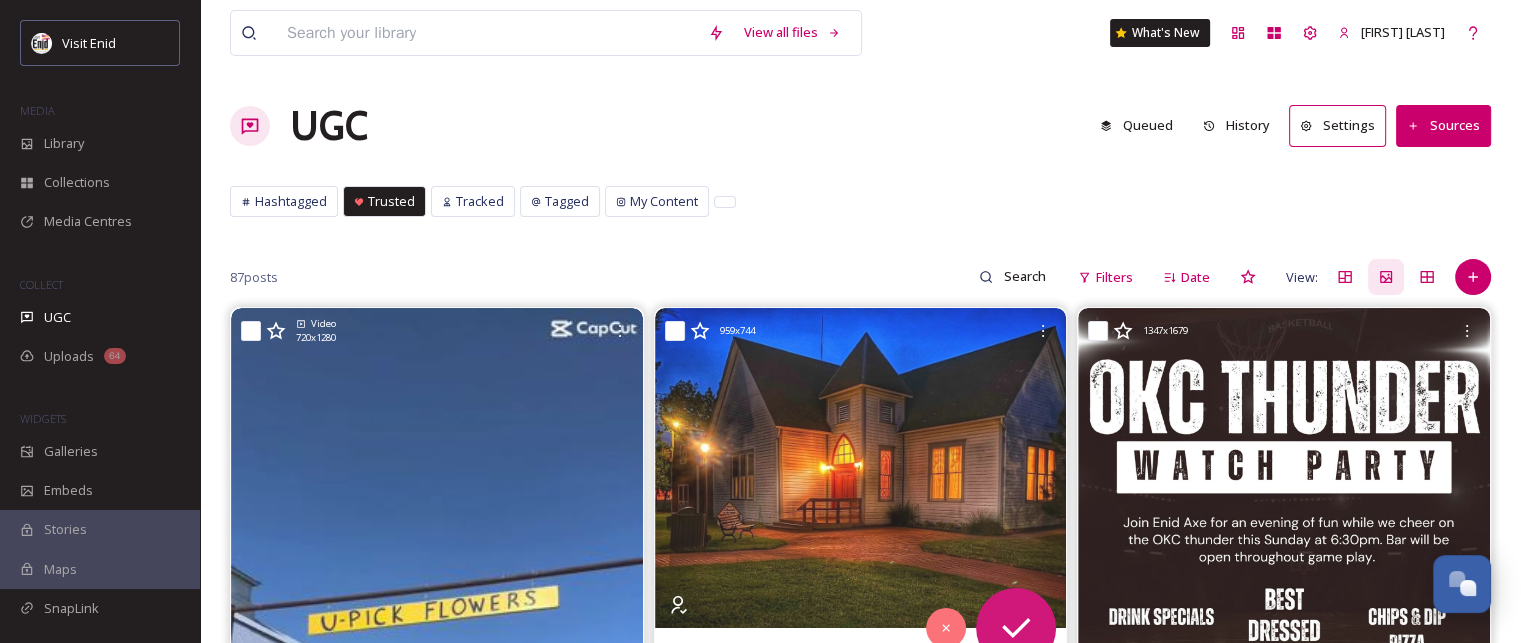 click on "Settings" at bounding box center (1337, 125) 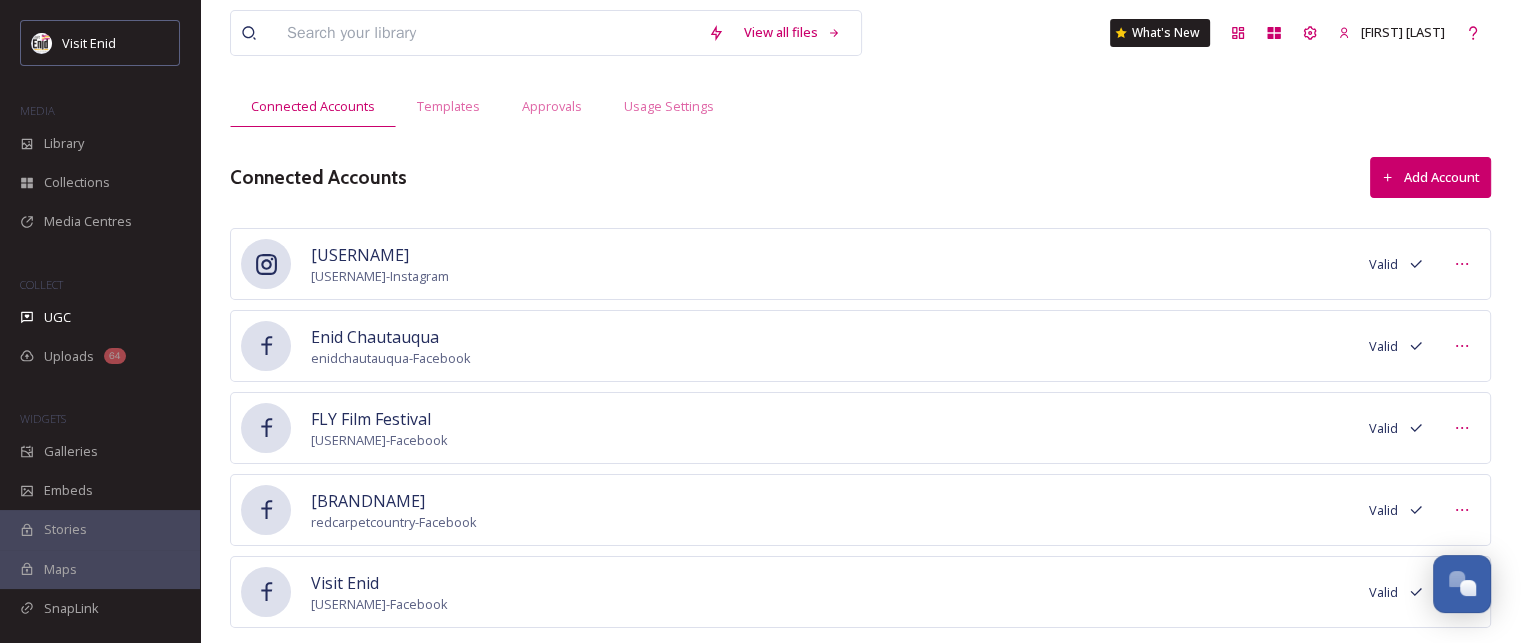 scroll, scrollTop: 142, scrollLeft: 0, axis: vertical 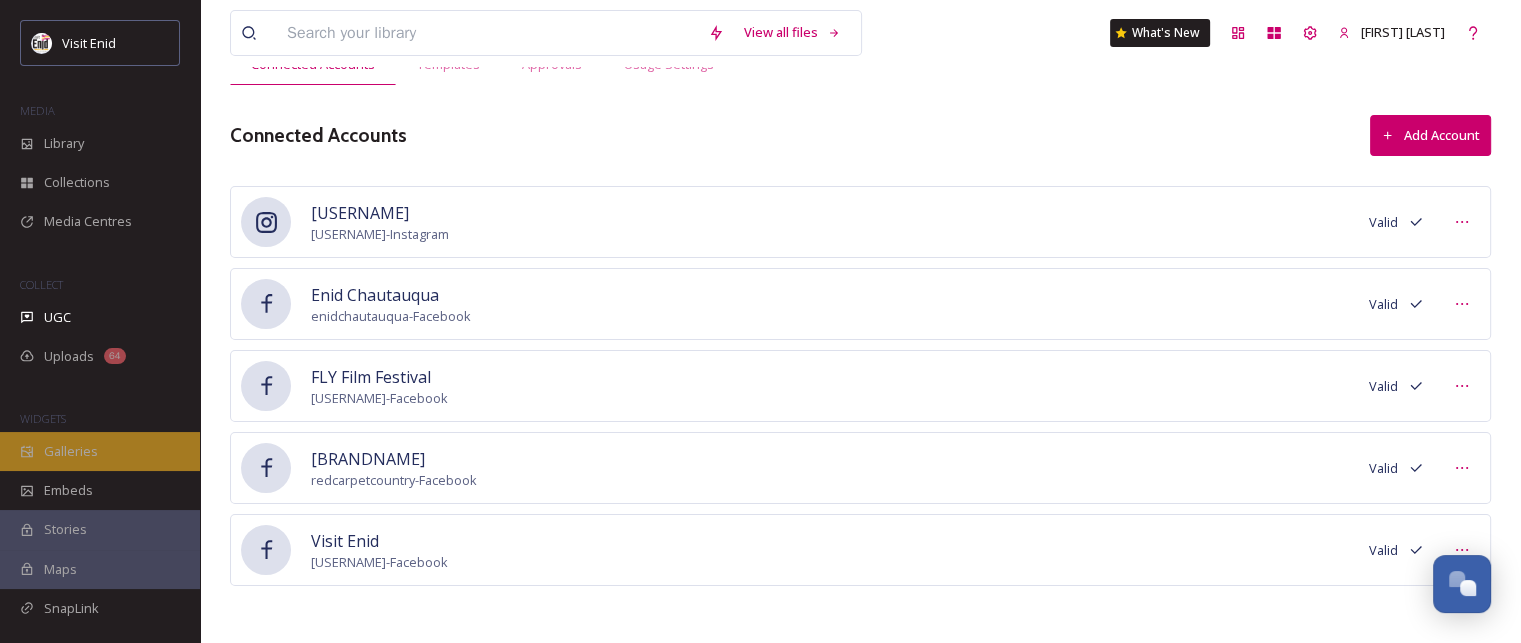 click on "Galleries" at bounding box center [100, 451] 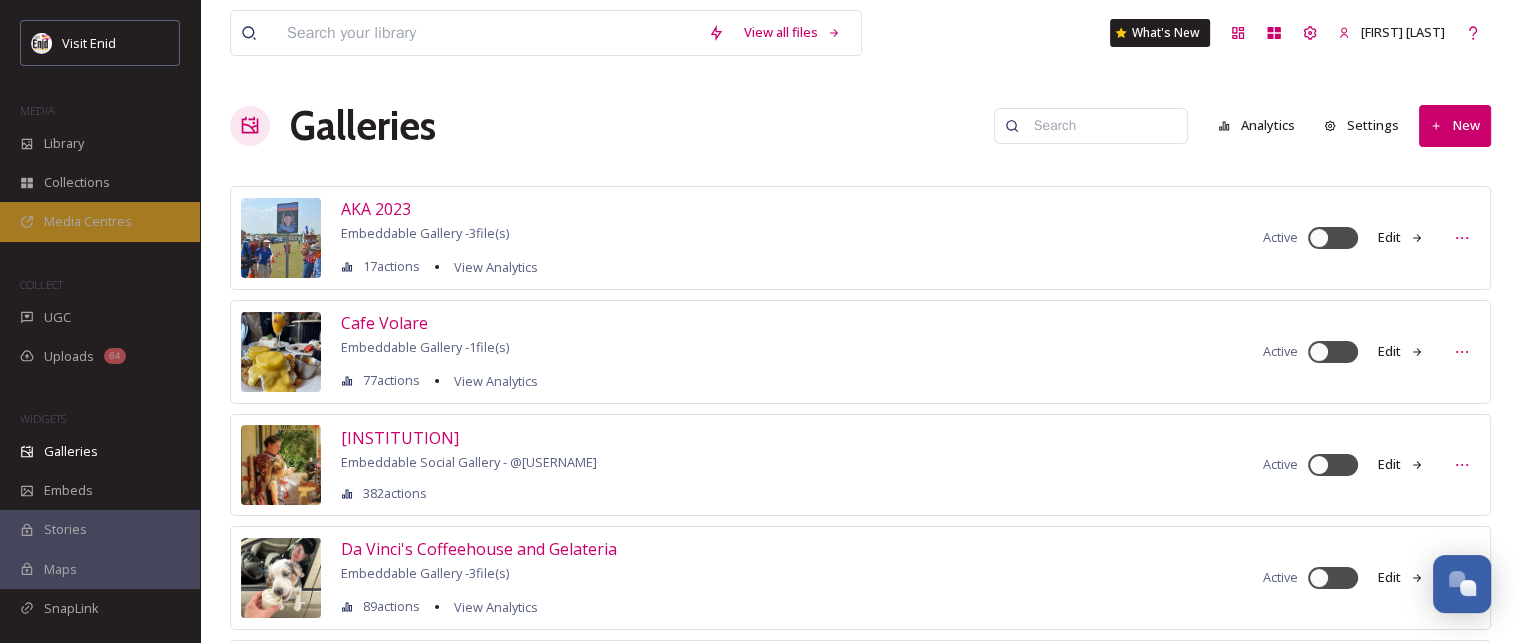 click on "Media Centres" at bounding box center [88, 221] 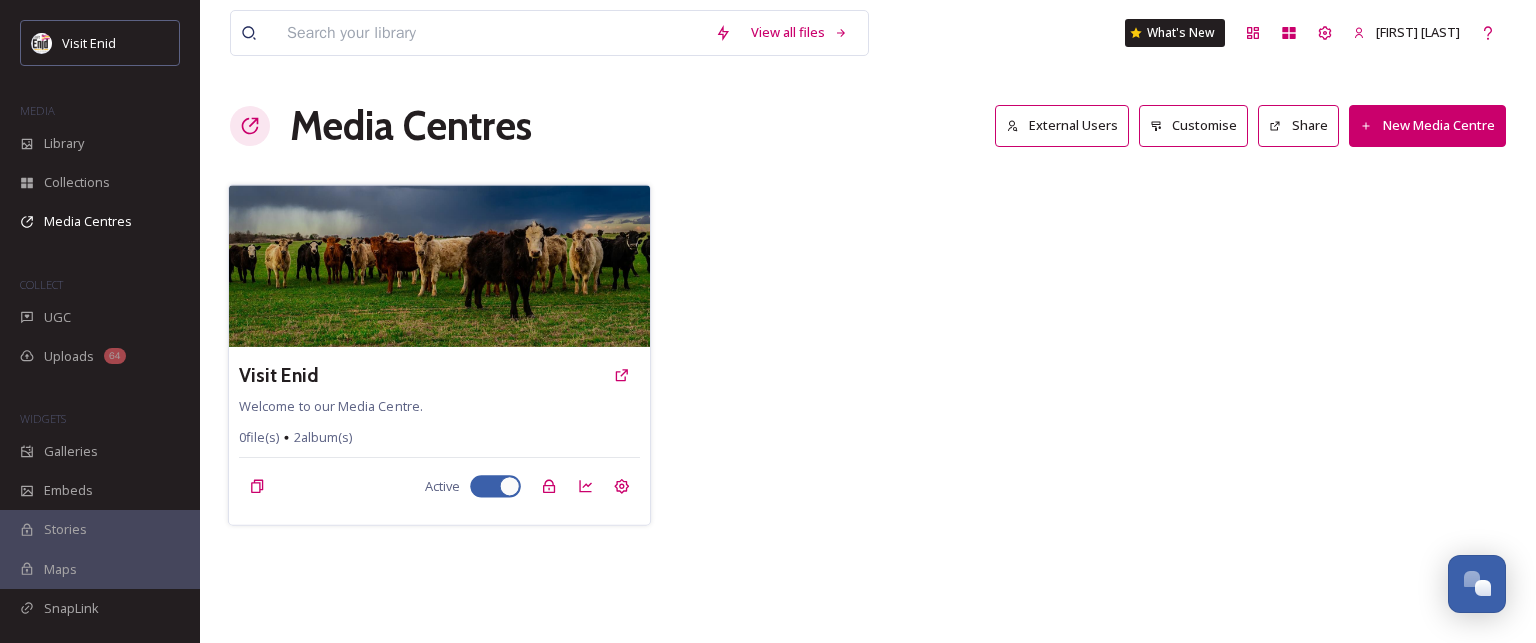 click at bounding box center (439, 266) 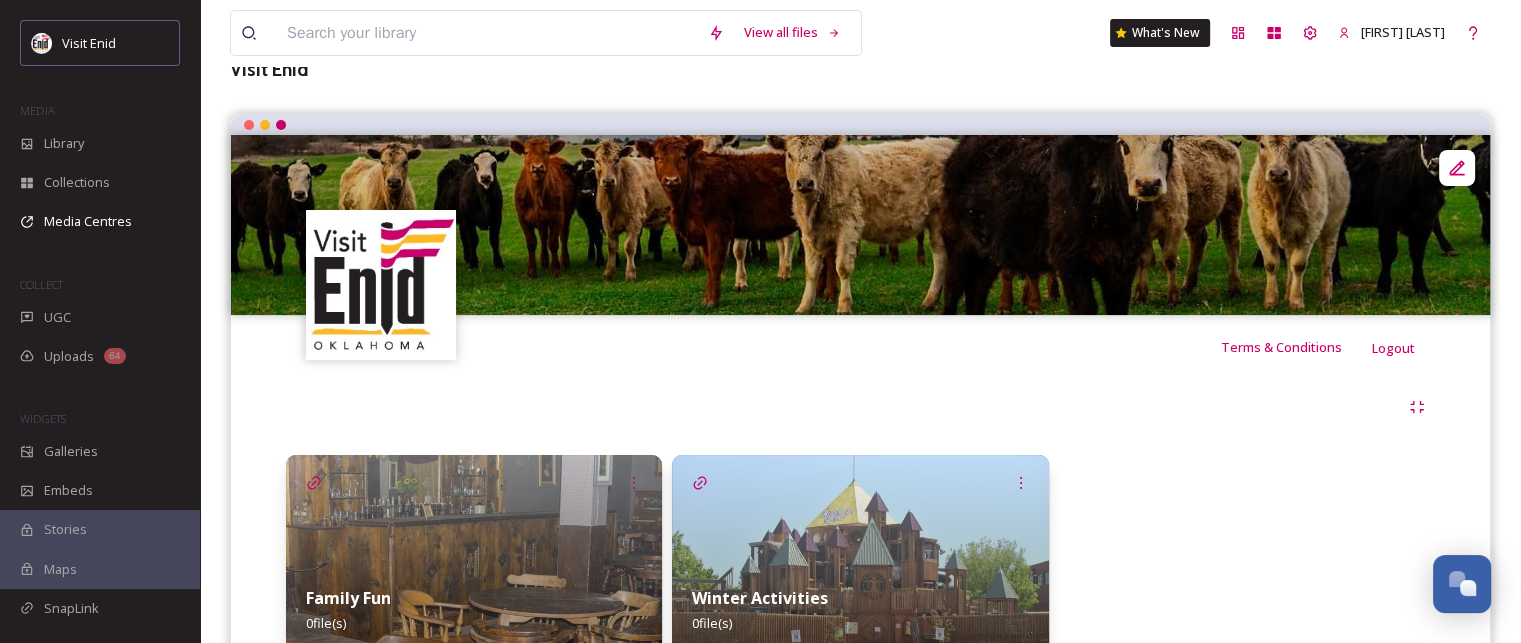 scroll, scrollTop: 0, scrollLeft: 0, axis: both 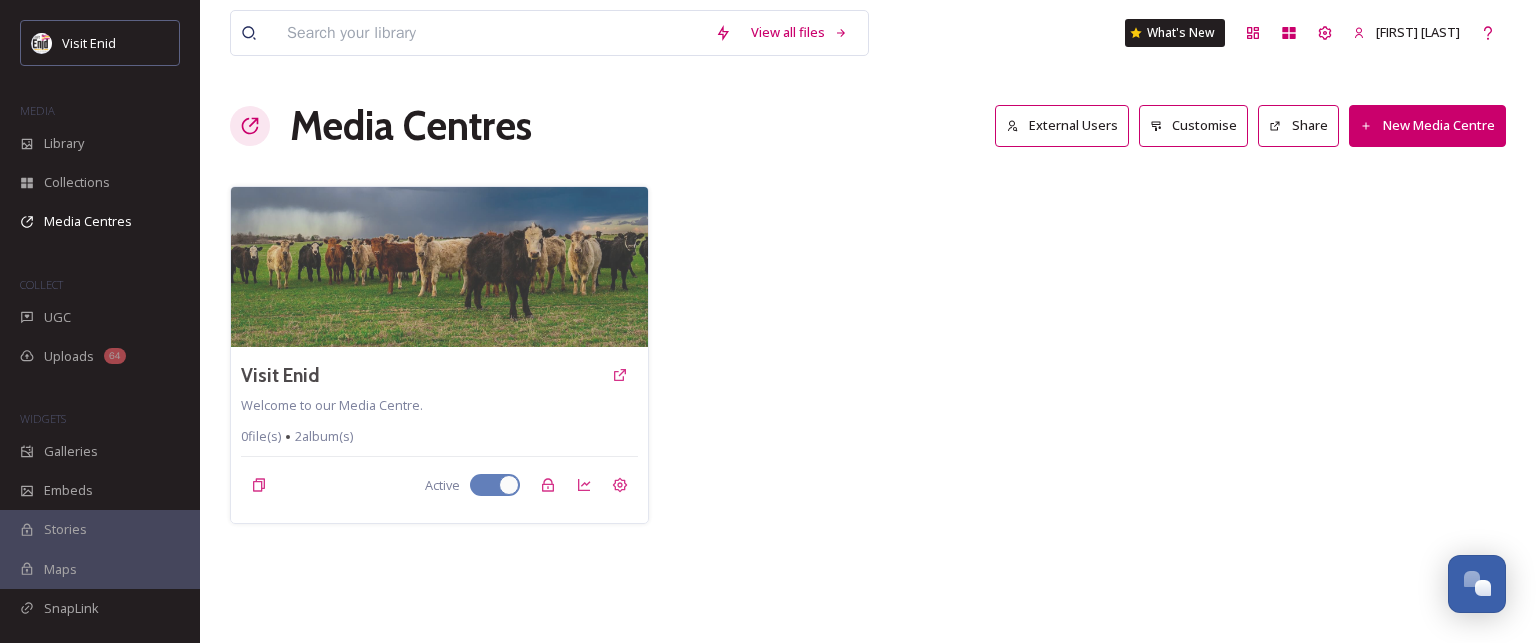 click on "External Users" at bounding box center (1062, 125) 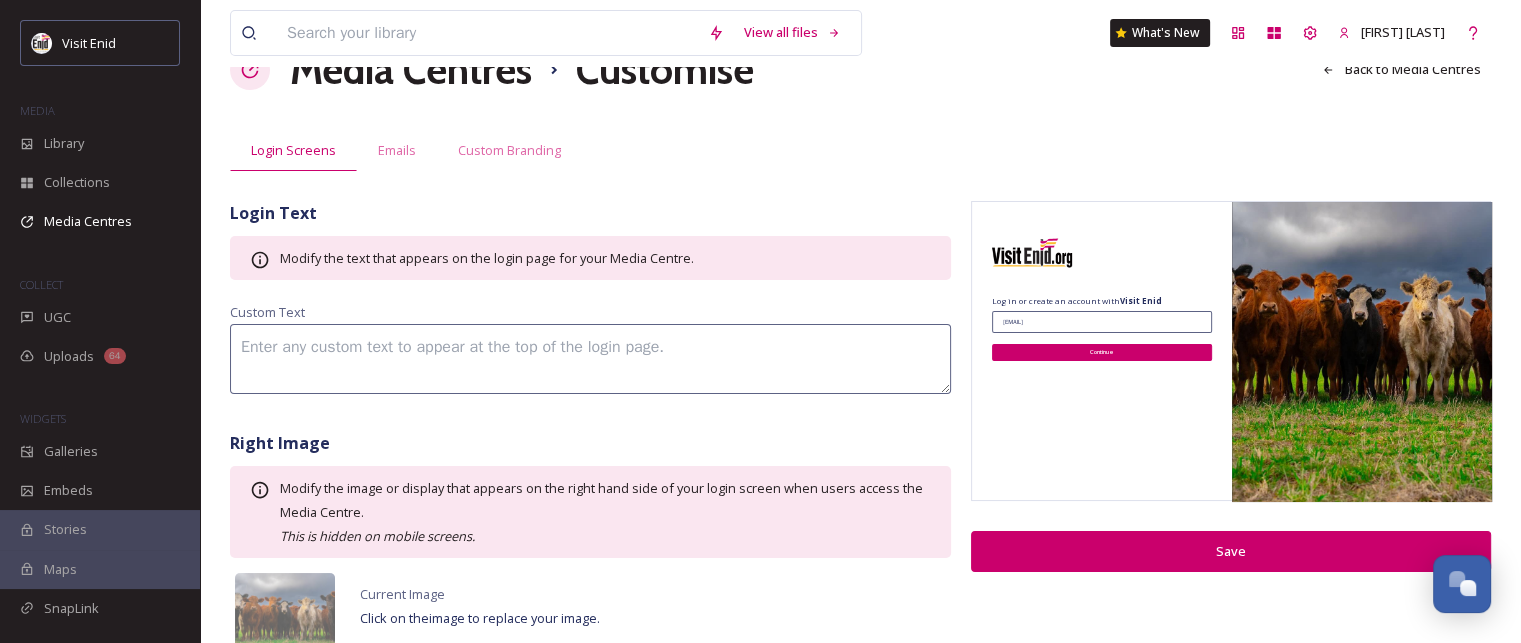 scroll, scrollTop: 88, scrollLeft: 0, axis: vertical 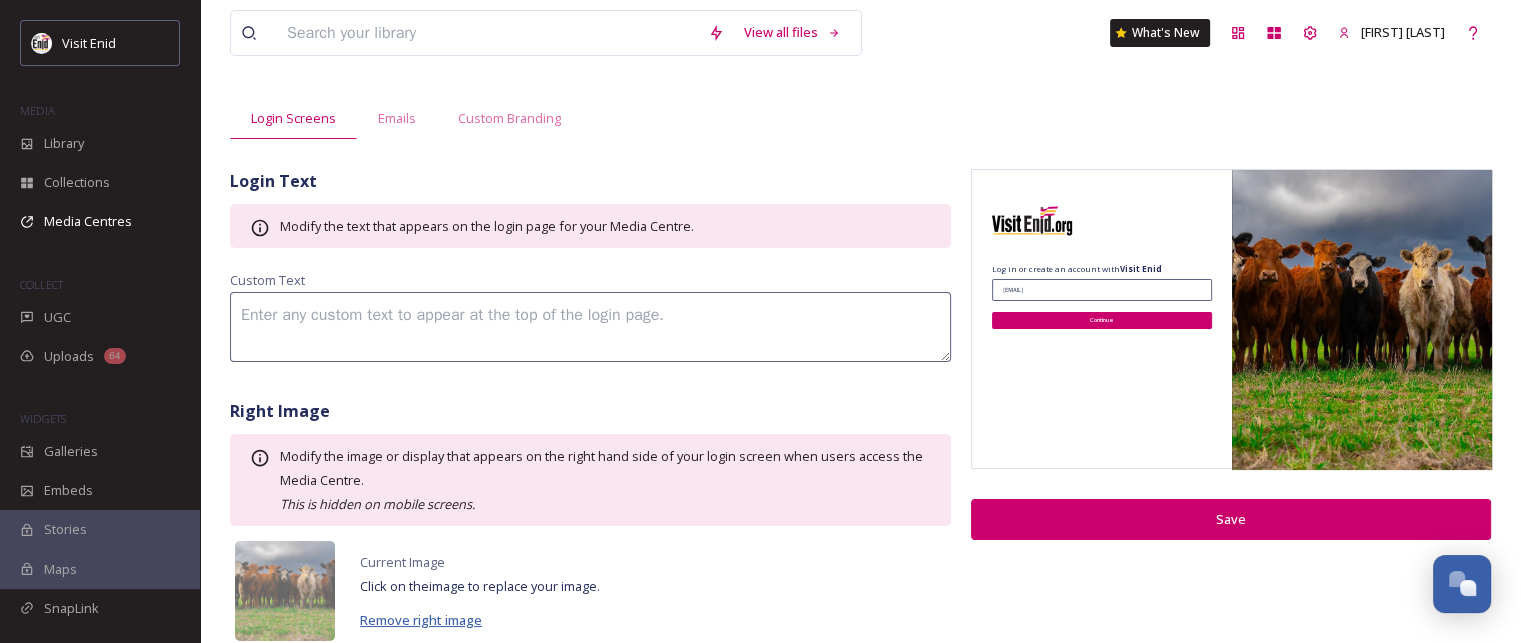 click on "Remove right image" at bounding box center (421, 620) 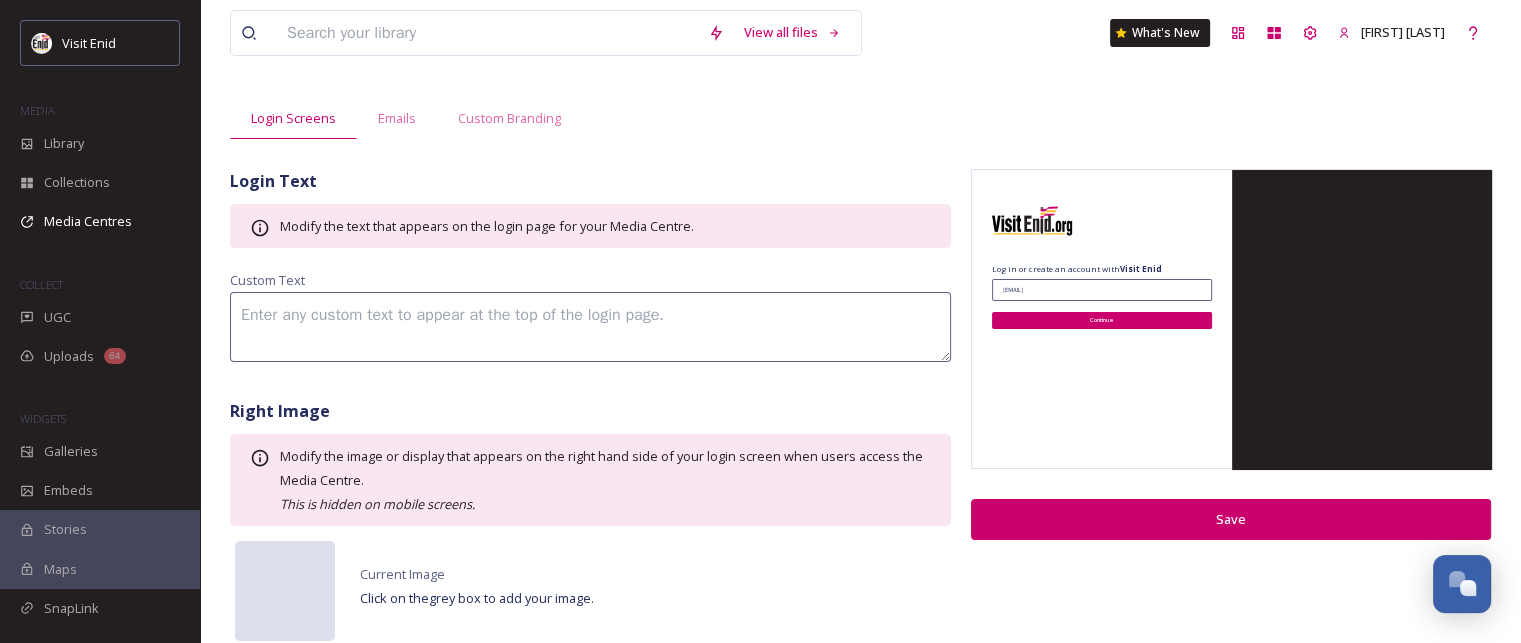 click at bounding box center (285, 591) 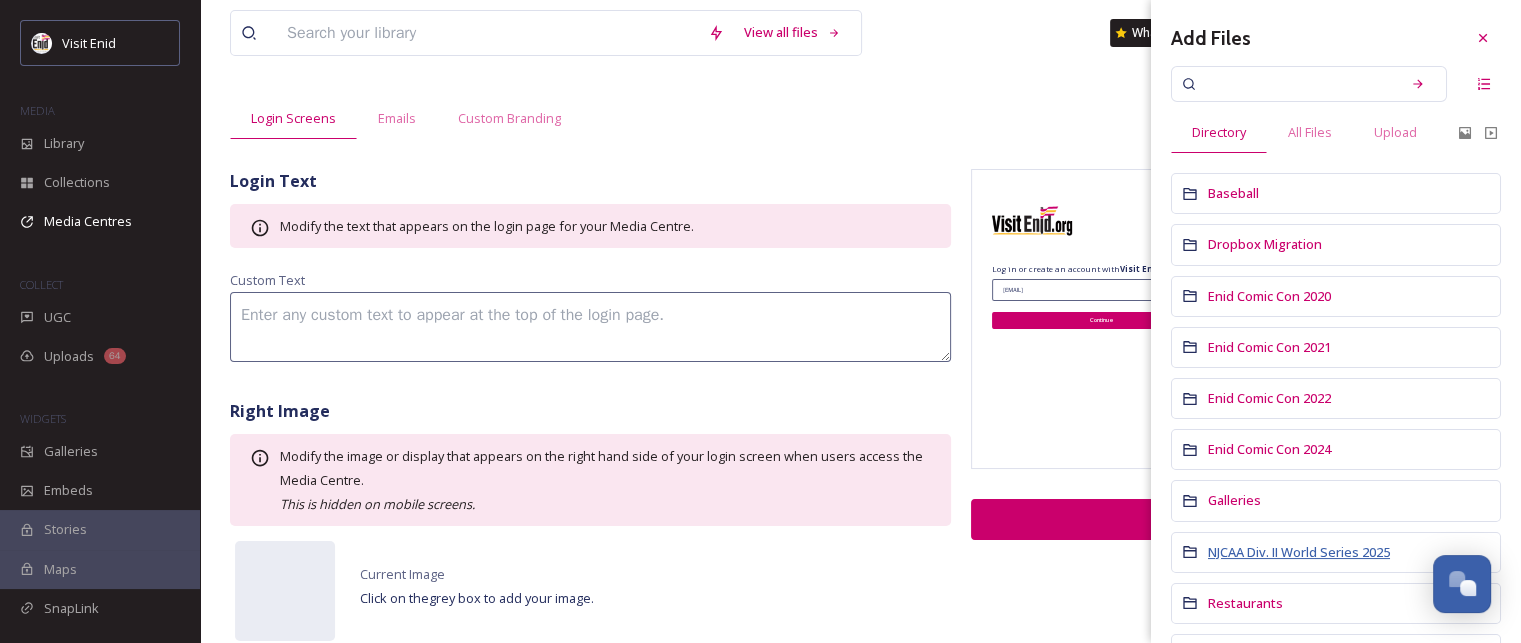 click on "NJCAA Div. II World Series 2025" at bounding box center [1299, 552] 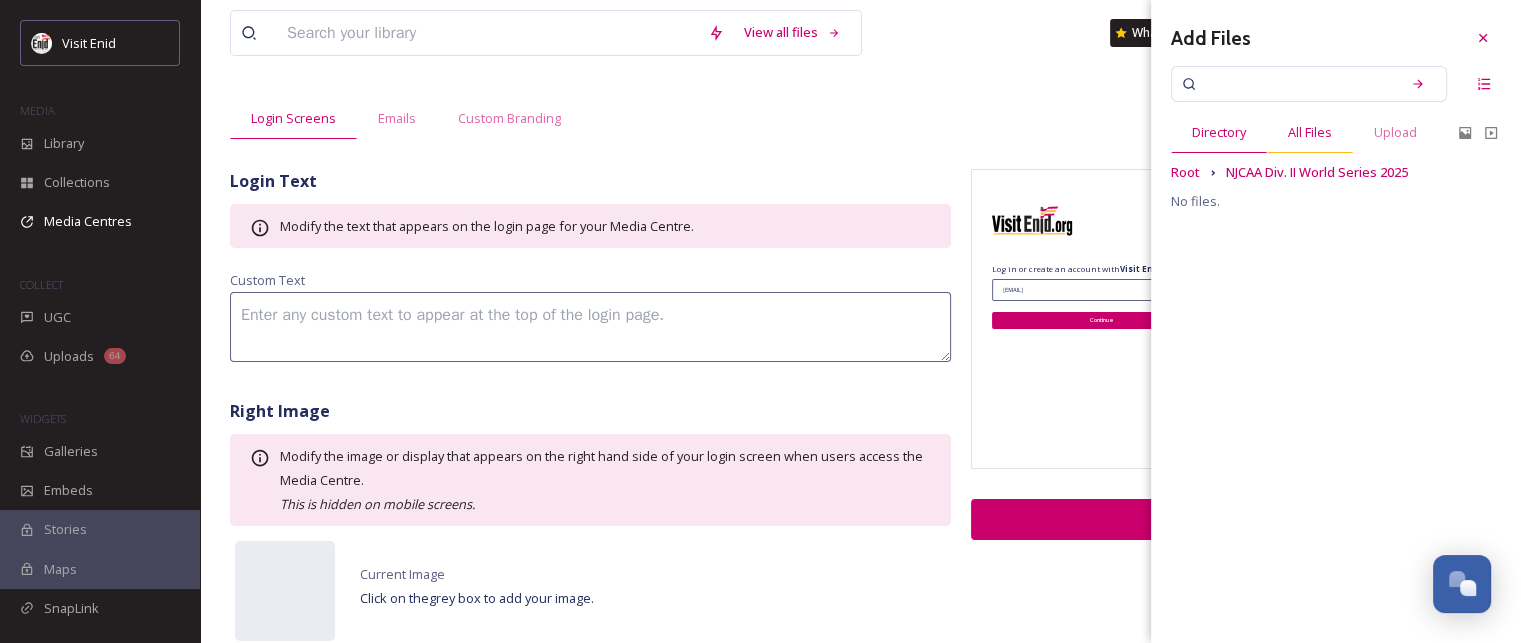 click on "All Files" at bounding box center [1310, 132] 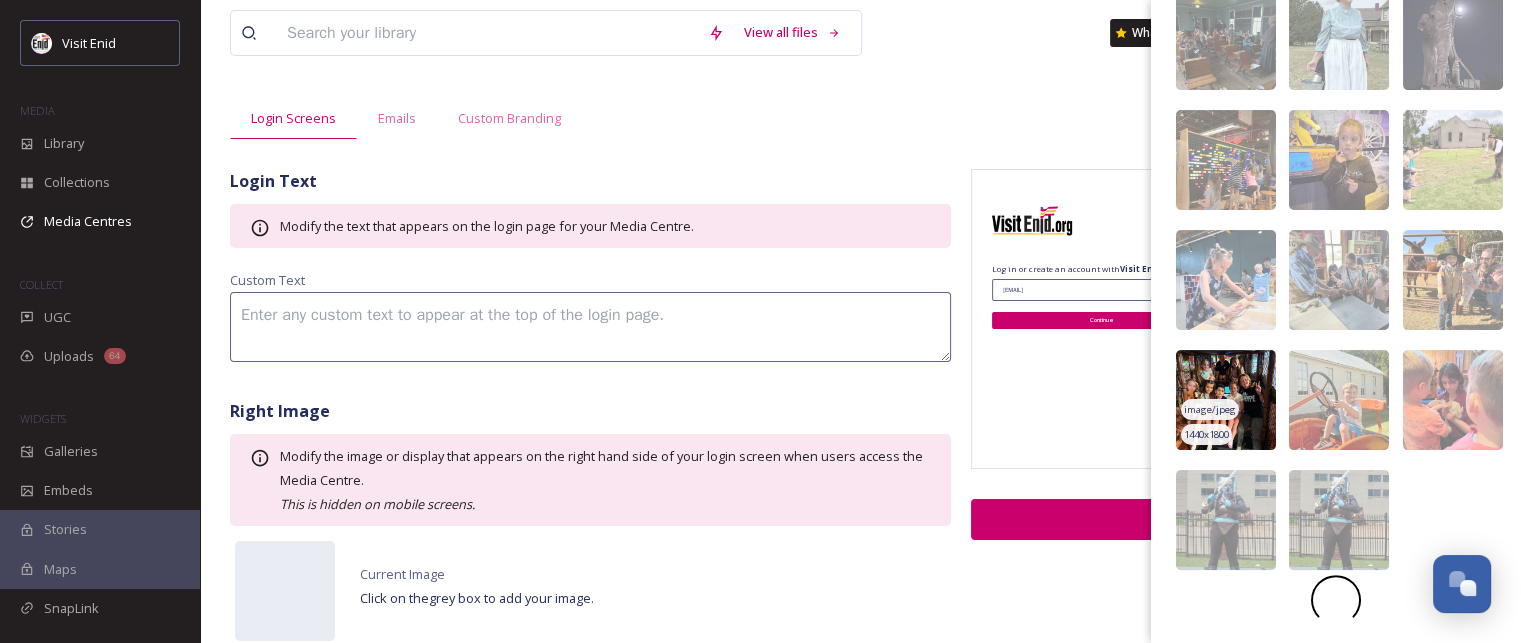 scroll, scrollTop: 429, scrollLeft: 0, axis: vertical 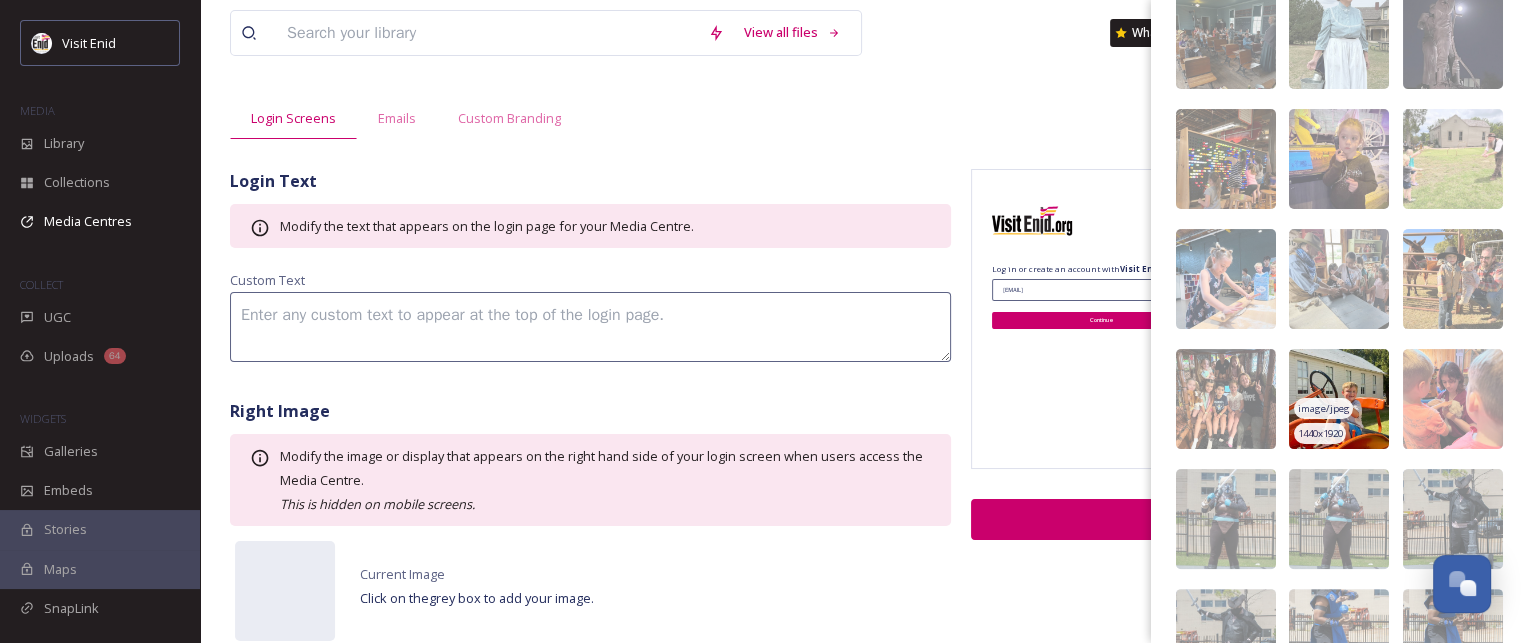 click at bounding box center [1339, 399] 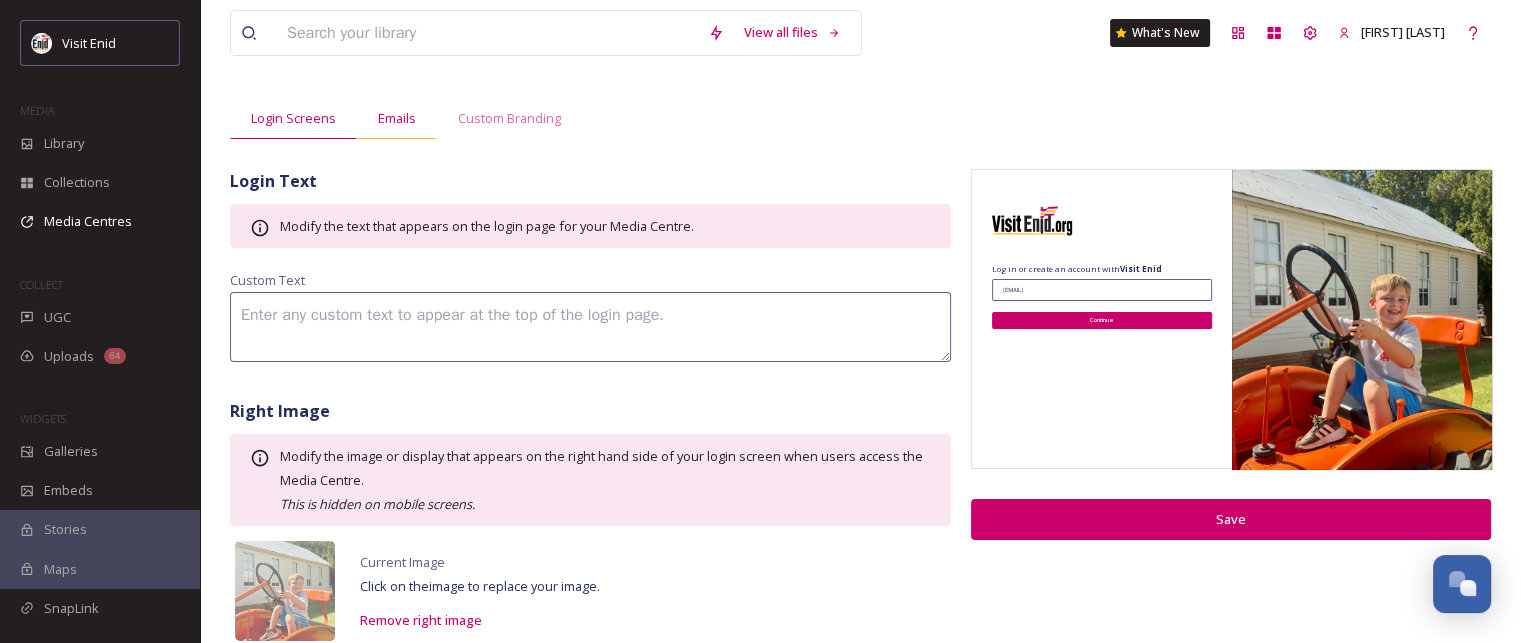click on "Emails" at bounding box center [397, 118] 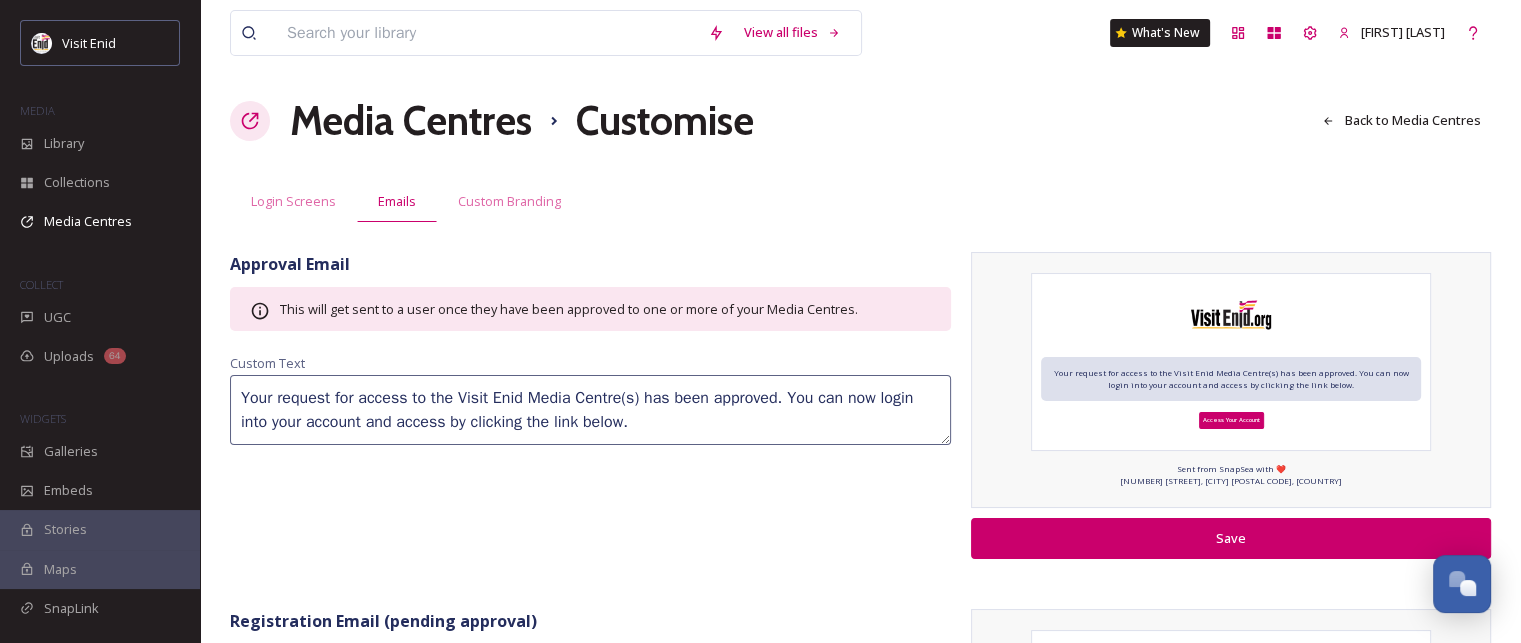 scroll, scrollTop: 0, scrollLeft: 0, axis: both 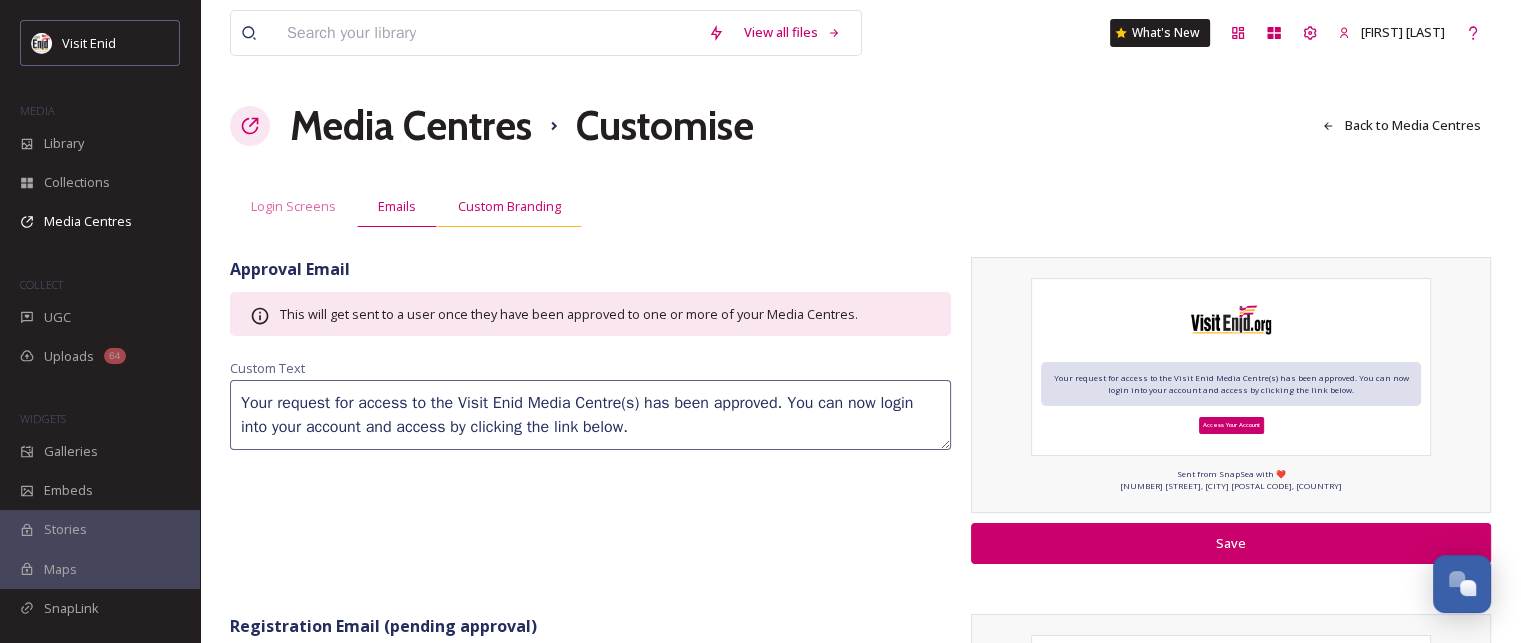 click on "Custom Branding" at bounding box center (509, 206) 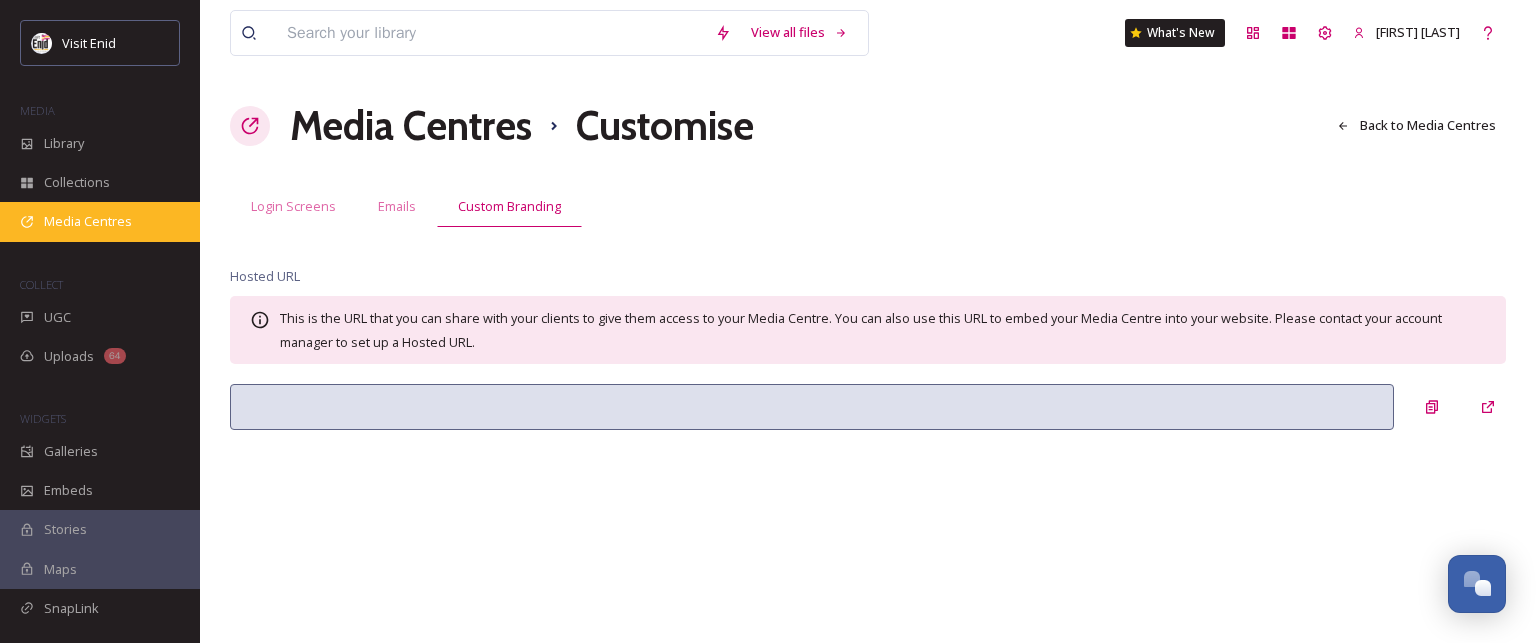click on "Media Centres" at bounding box center (88, 221) 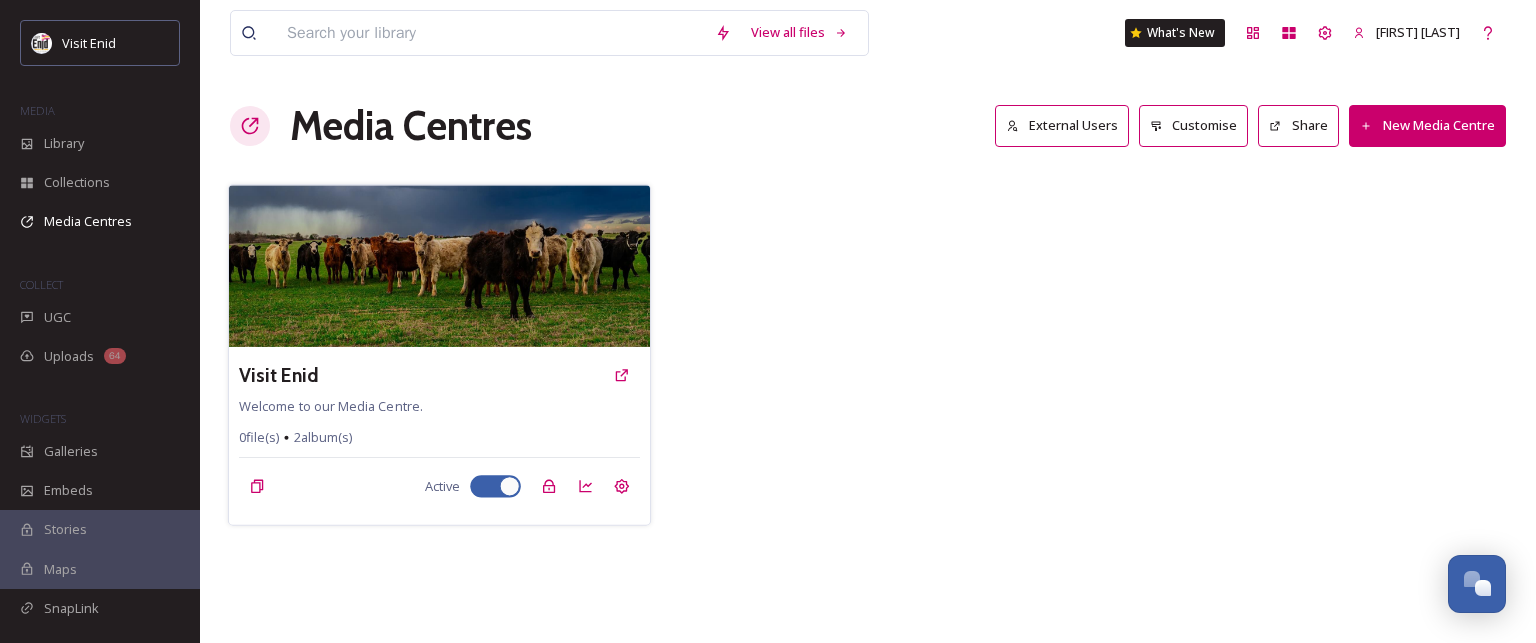 click at bounding box center (439, 266) 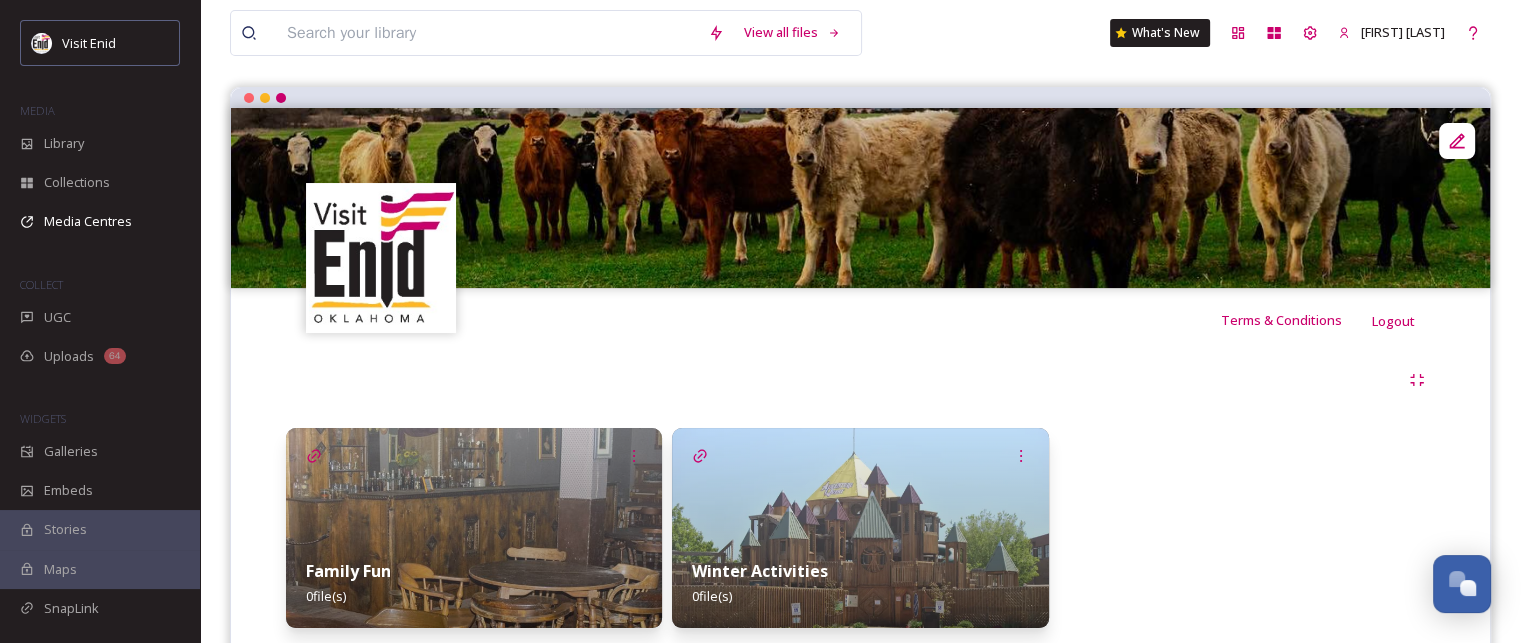 scroll, scrollTop: 0, scrollLeft: 0, axis: both 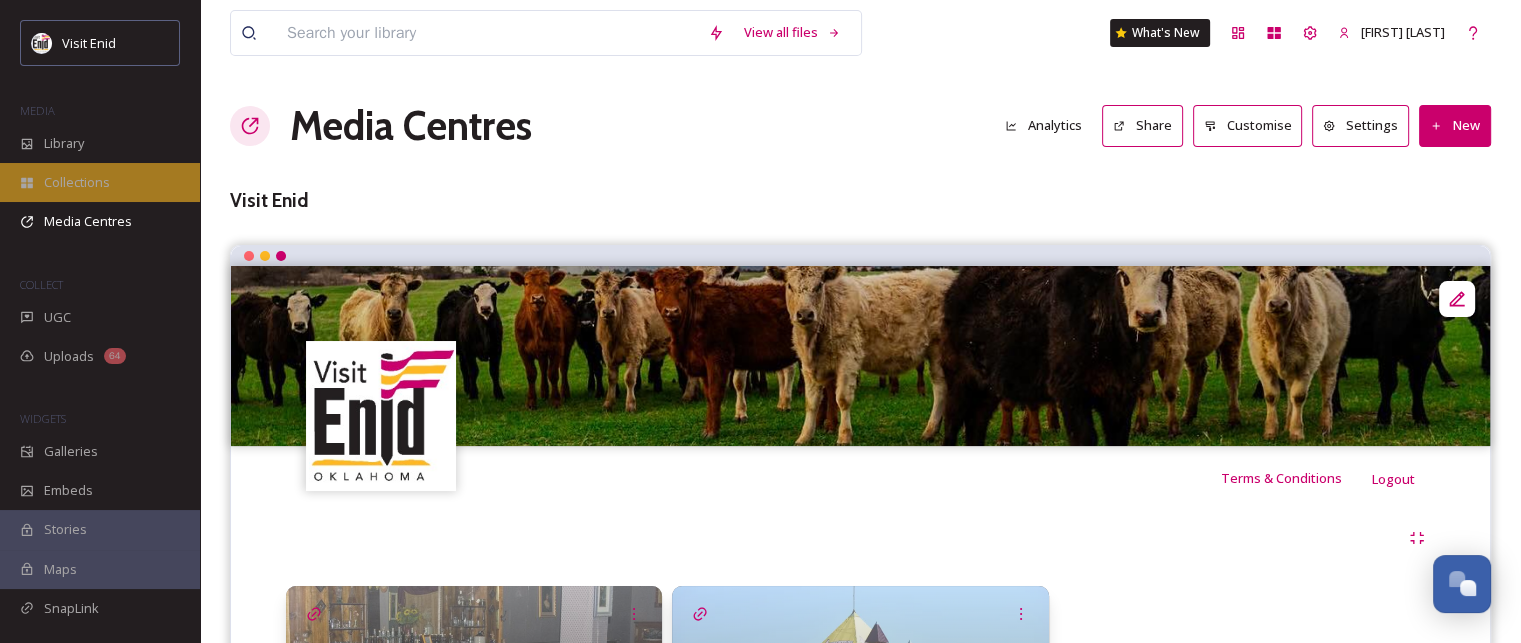 click on "Collections" at bounding box center (77, 182) 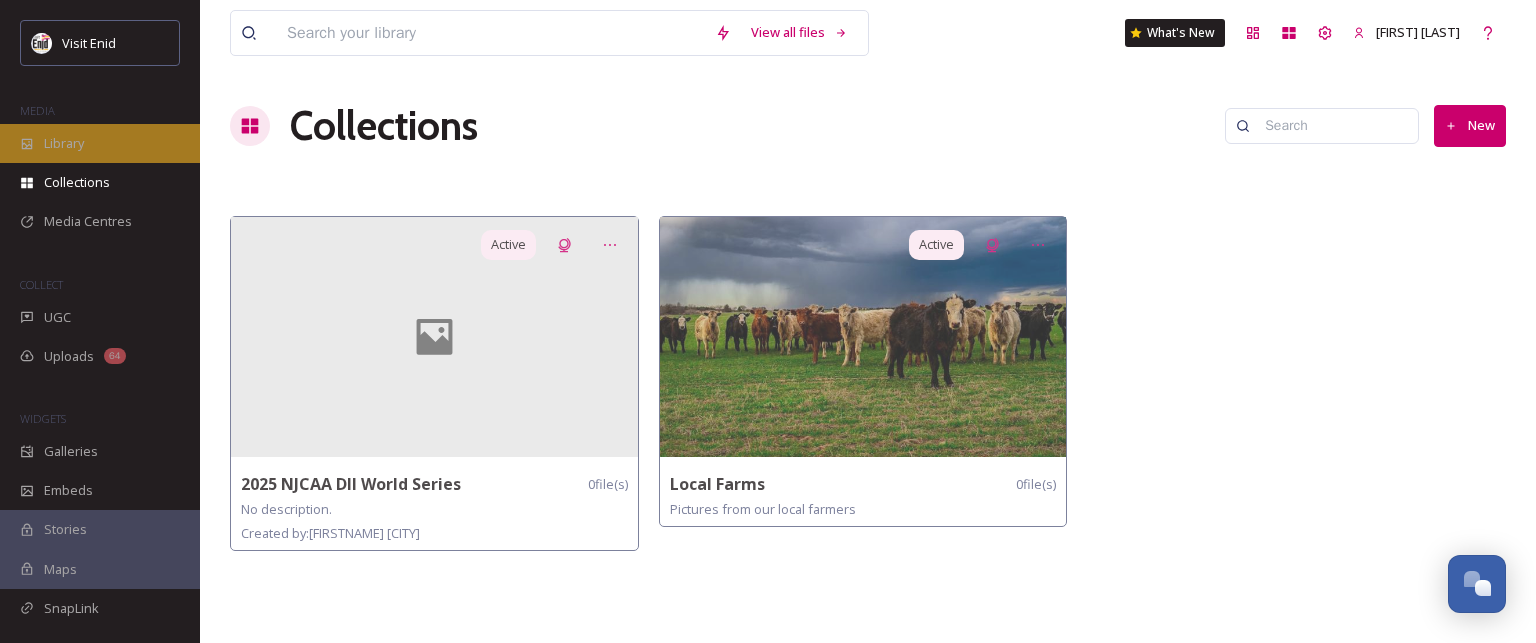 click on "Library" at bounding box center [64, 143] 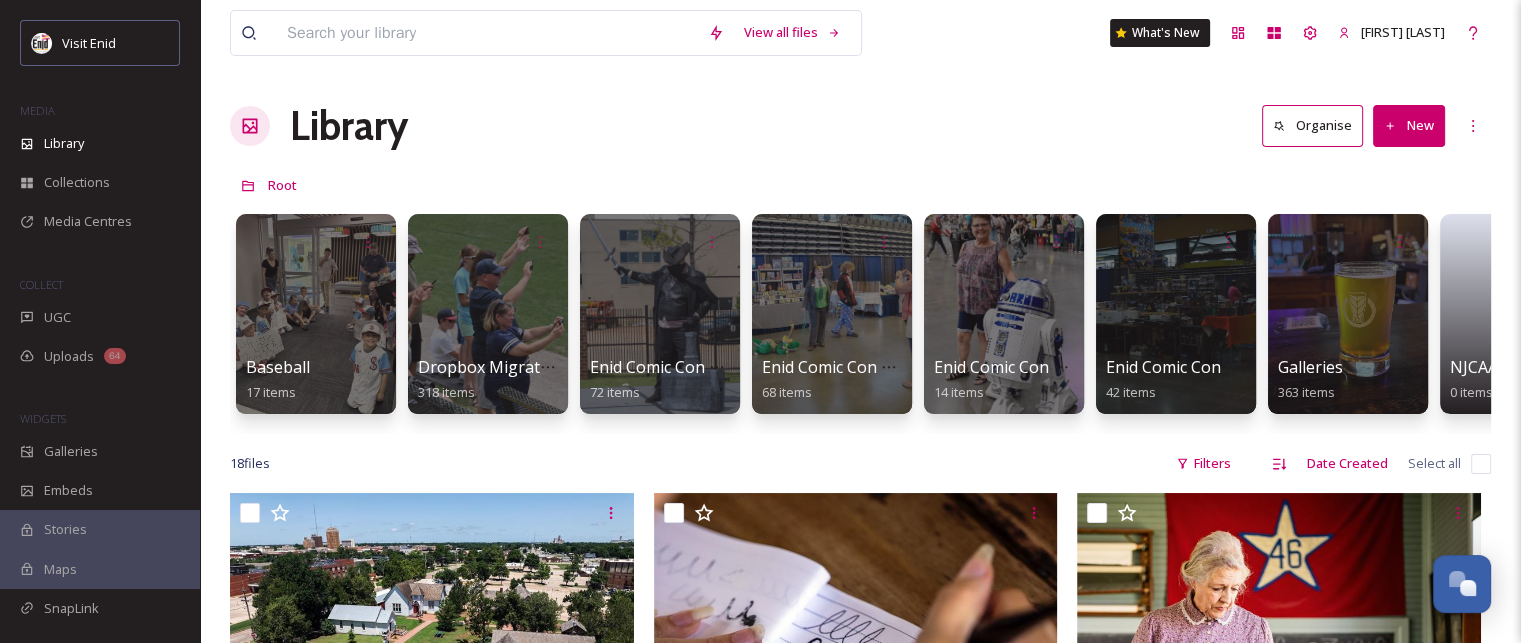click on "New" at bounding box center (1409, 125) 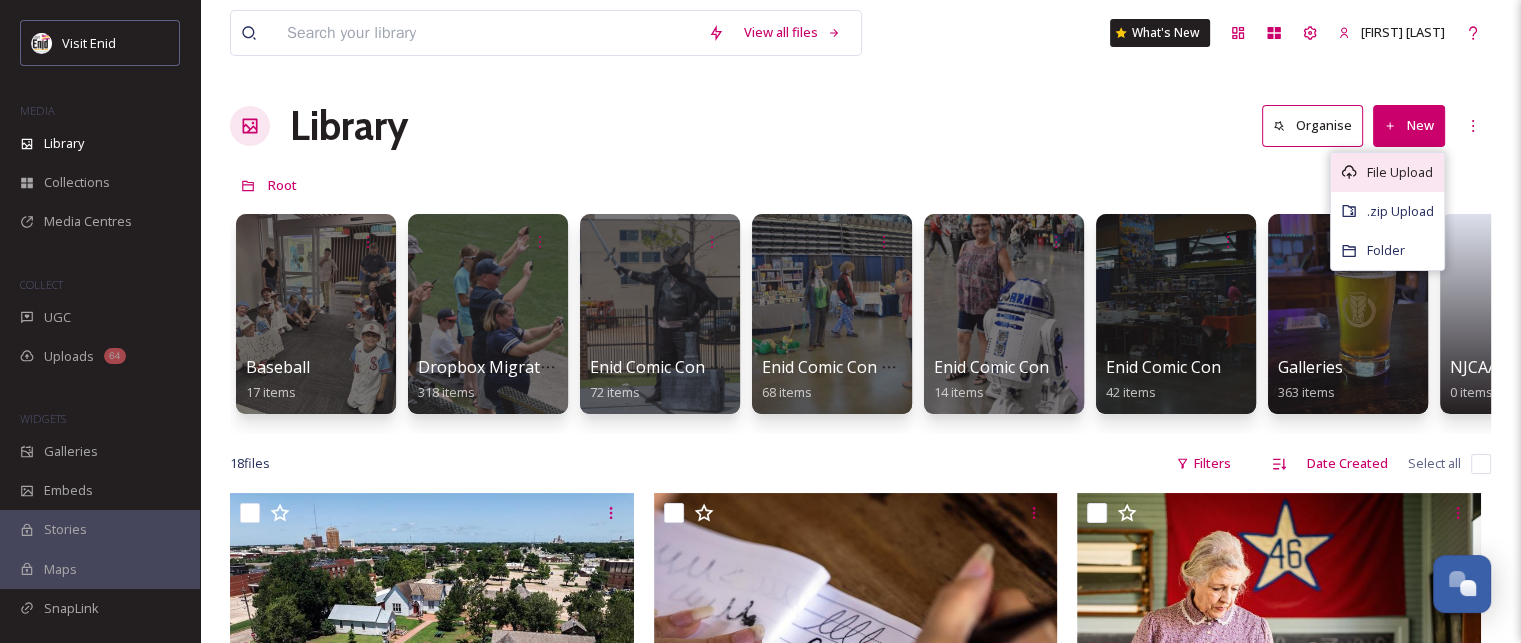 click on "File Upload" at bounding box center [1400, 172] 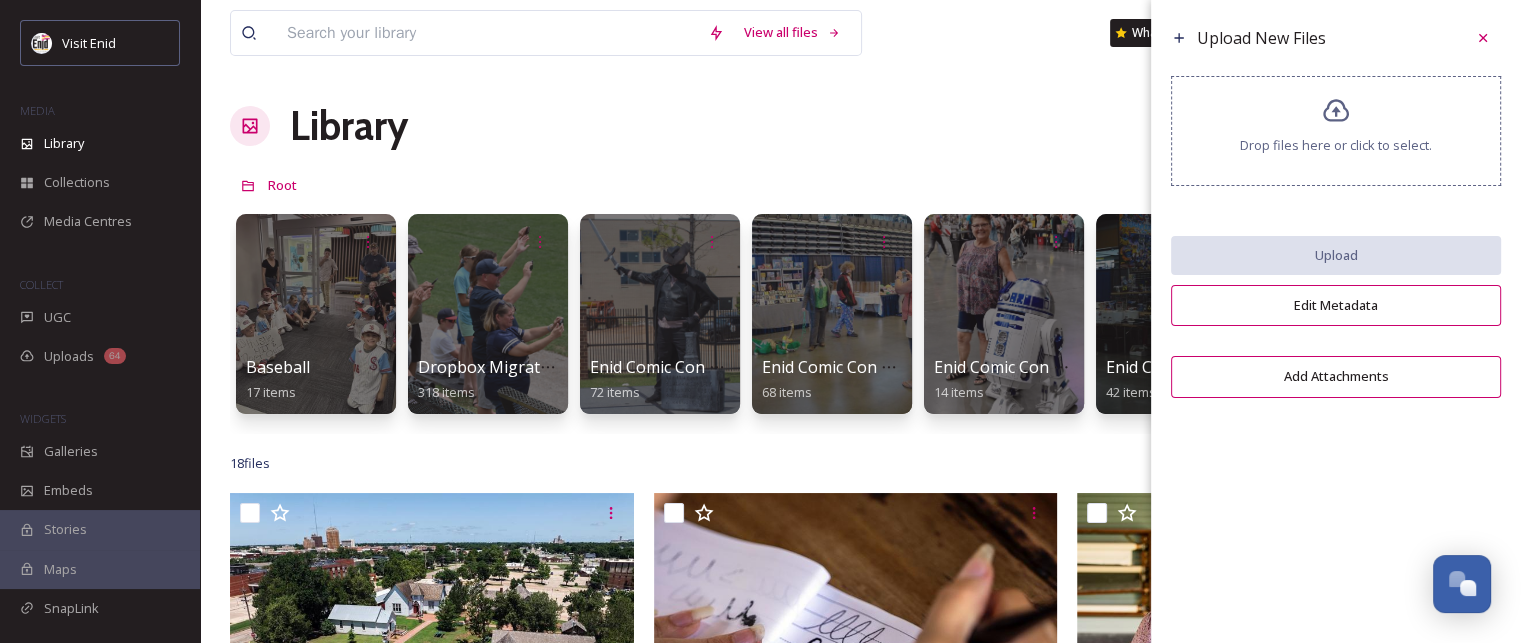click on "Drop files here or click to select." at bounding box center [1336, 131] 